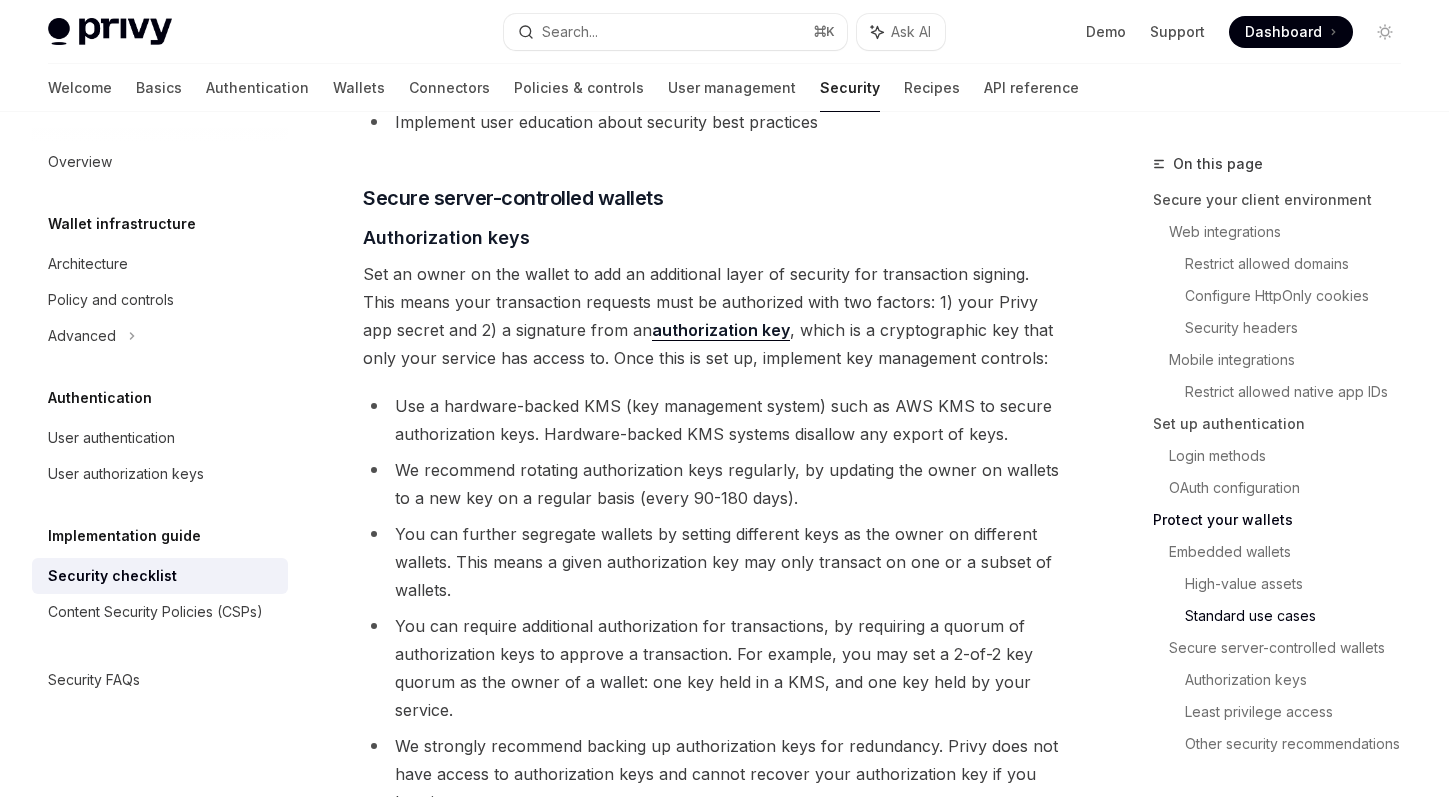 scroll, scrollTop: 3205, scrollLeft: 0, axis: vertical 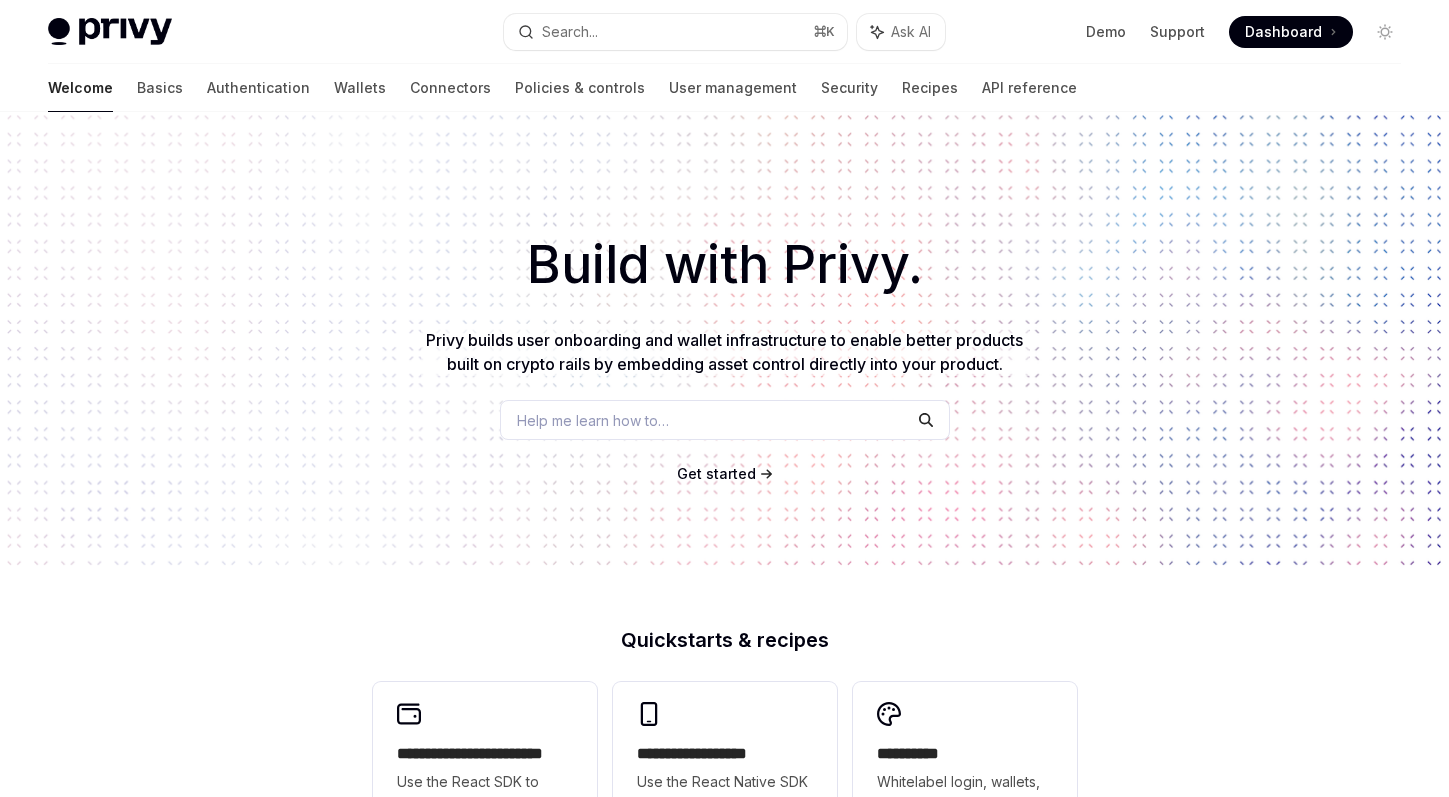 type on "*" 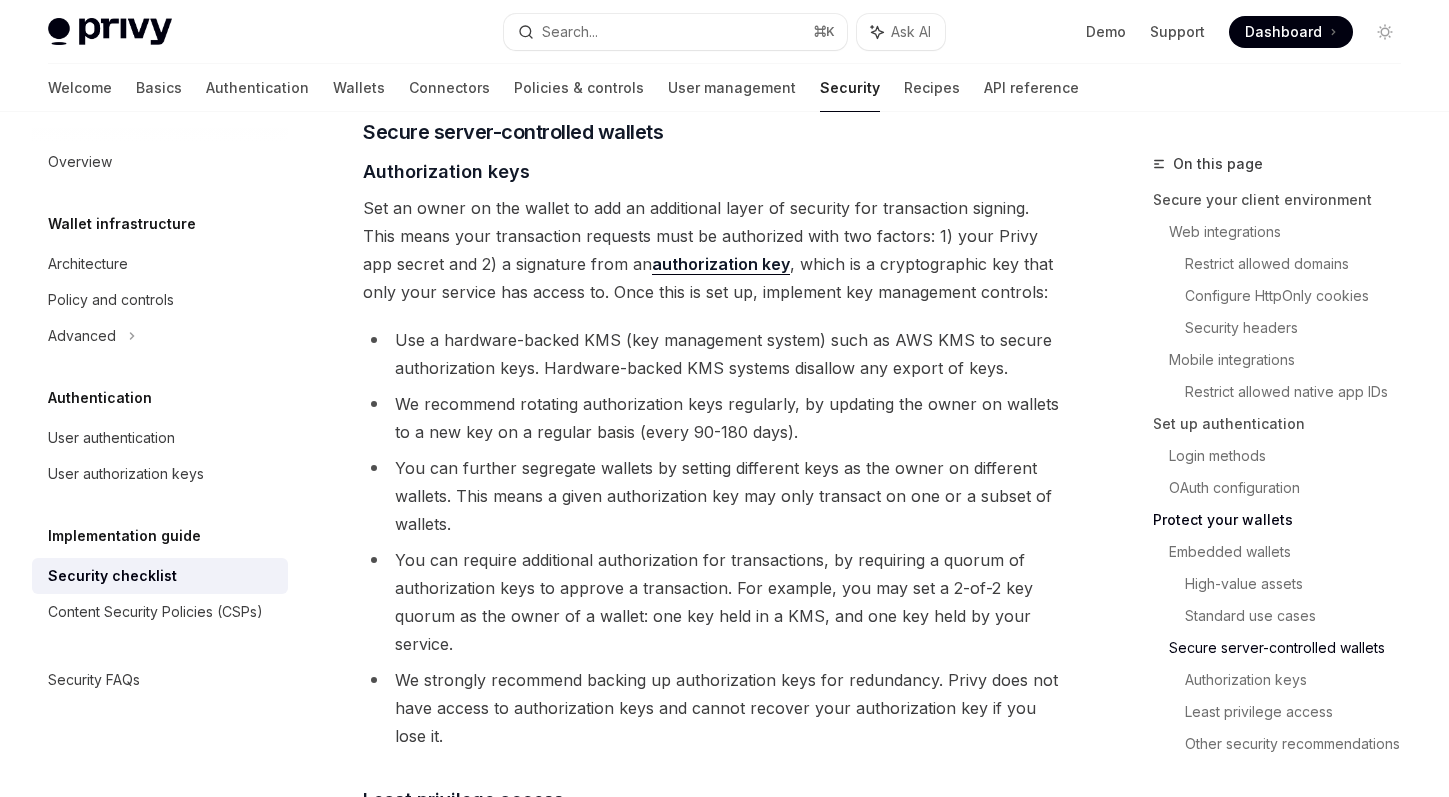 scroll, scrollTop: 3276, scrollLeft: 0, axis: vertical 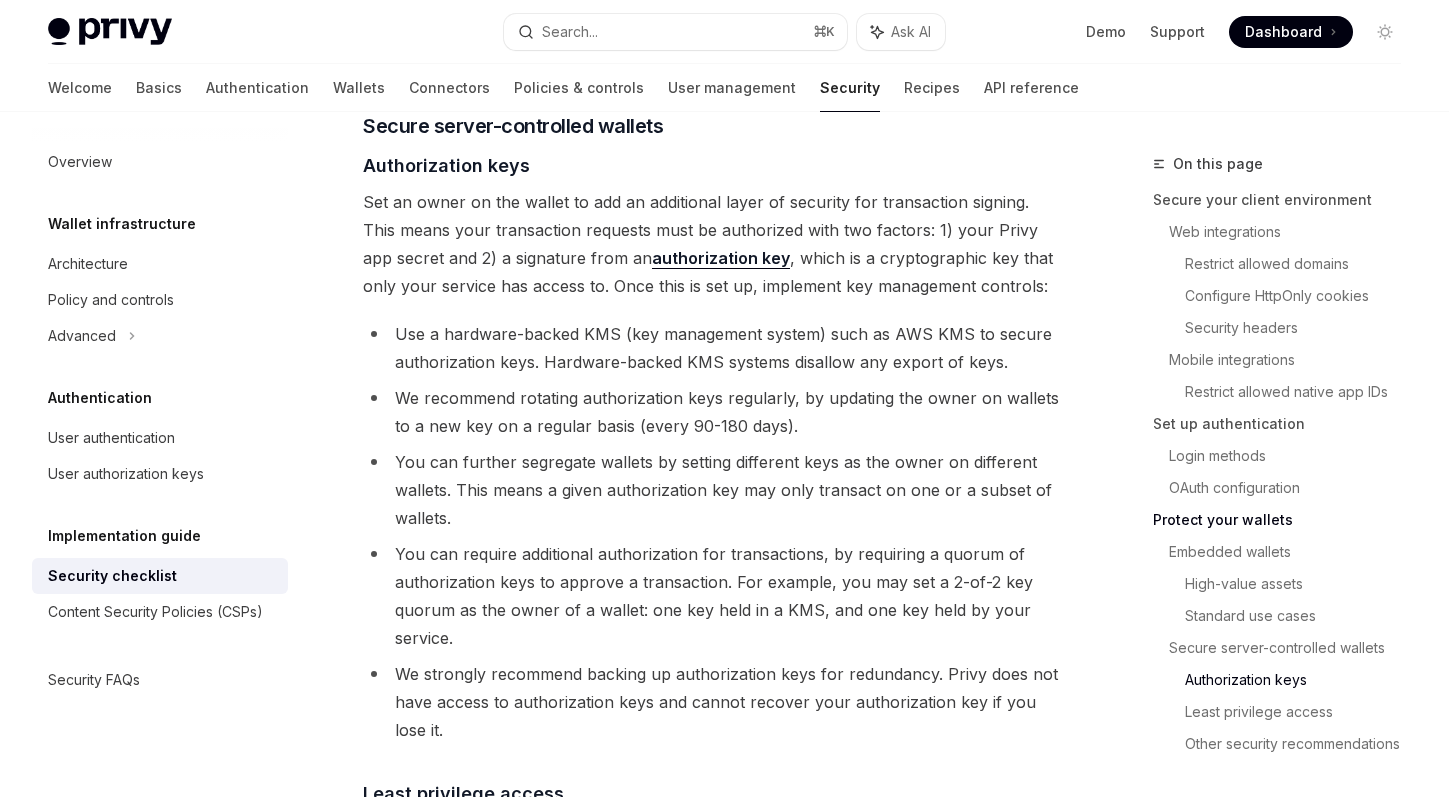 click on "Set an owner on the wallet to add an additional layer of security for transaction signing. This means your transaction requests must be authorized with two factors: 1) your Privy app secret and 2) a signature from an  authorization key , which is a cryptographic key that only your service has access to.
Once this is set up, implement key management controls:" at bounding box center [712, 244] 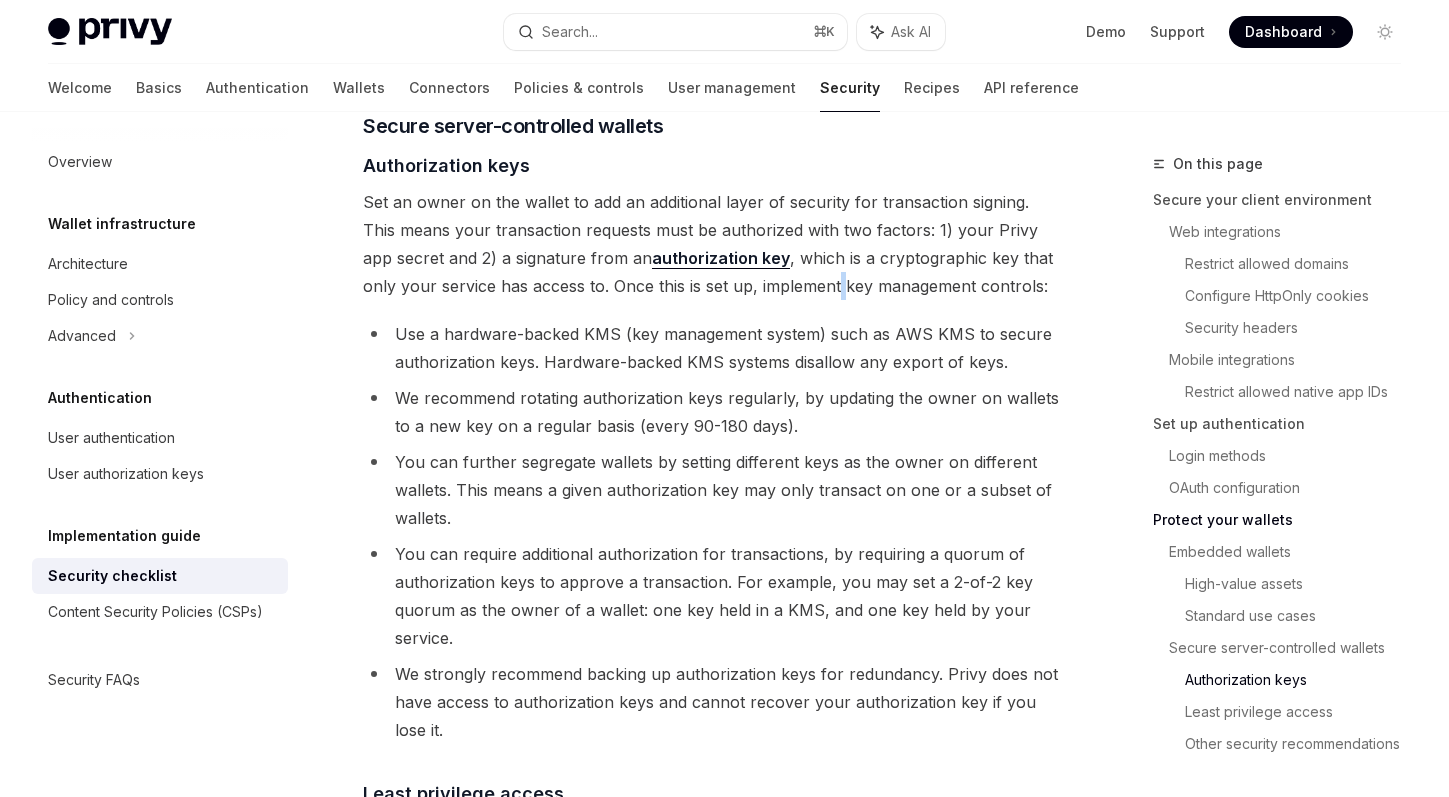 click on "Set an owner on the wallet to add an additional layer of security for transaction signing. This means your transaction requests must be authorized with two factors: 1) your Privy app secret and 2) a signature from an  authorization key , which is a cryptographic key that only your service has access to.
Once this is set up, implement key management controls:" at bounding box center [712, 244] 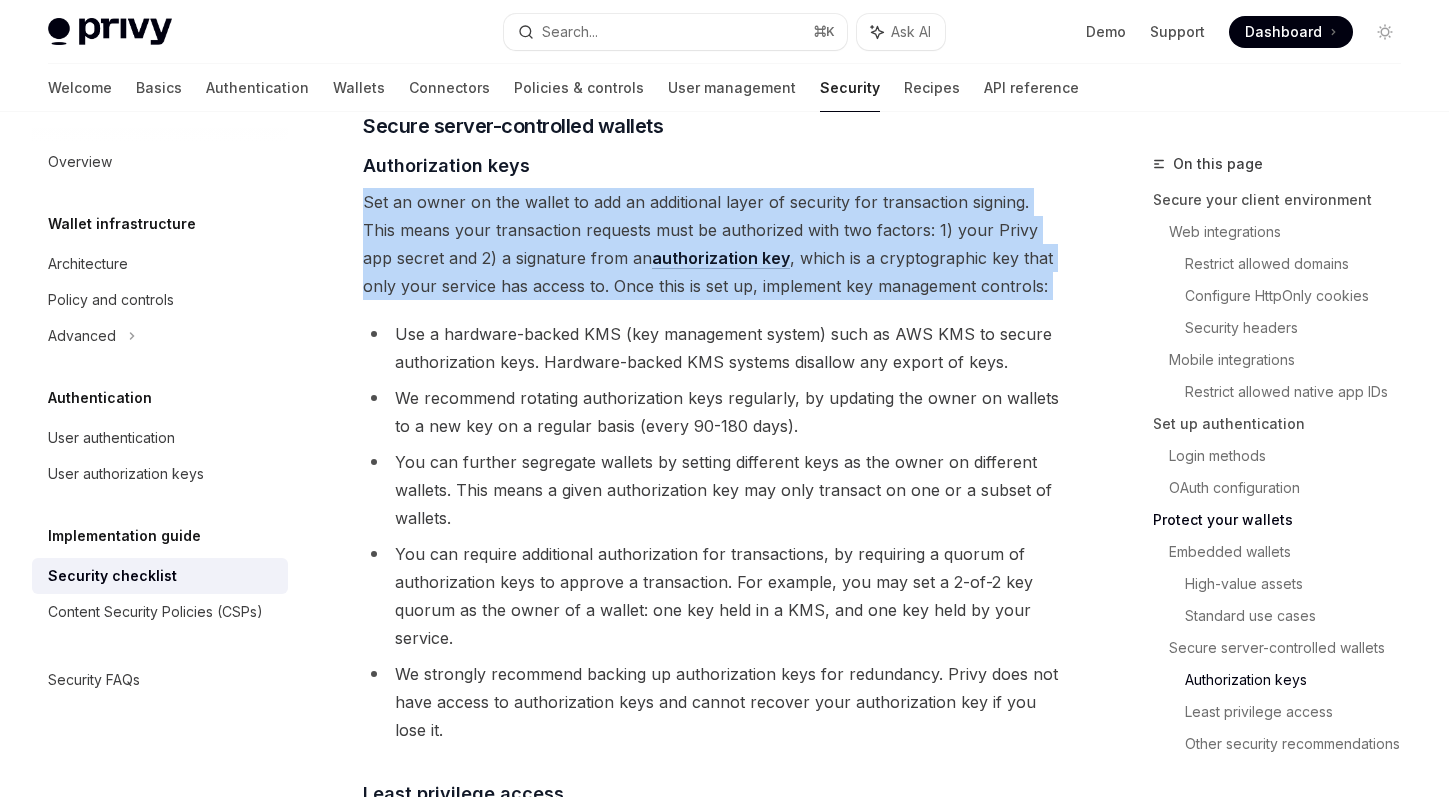 click on "Set an owner on the wallet to add an additional layer of security for transaction signing. This means your transaction requests must be authorized with two factors: 1) your Privy app secret and 2) a signature from an  authorization key , which is a cryptographic key that only your service has access to.
Once this is set up, implement key management controls:" at bounding box center (712, 244) 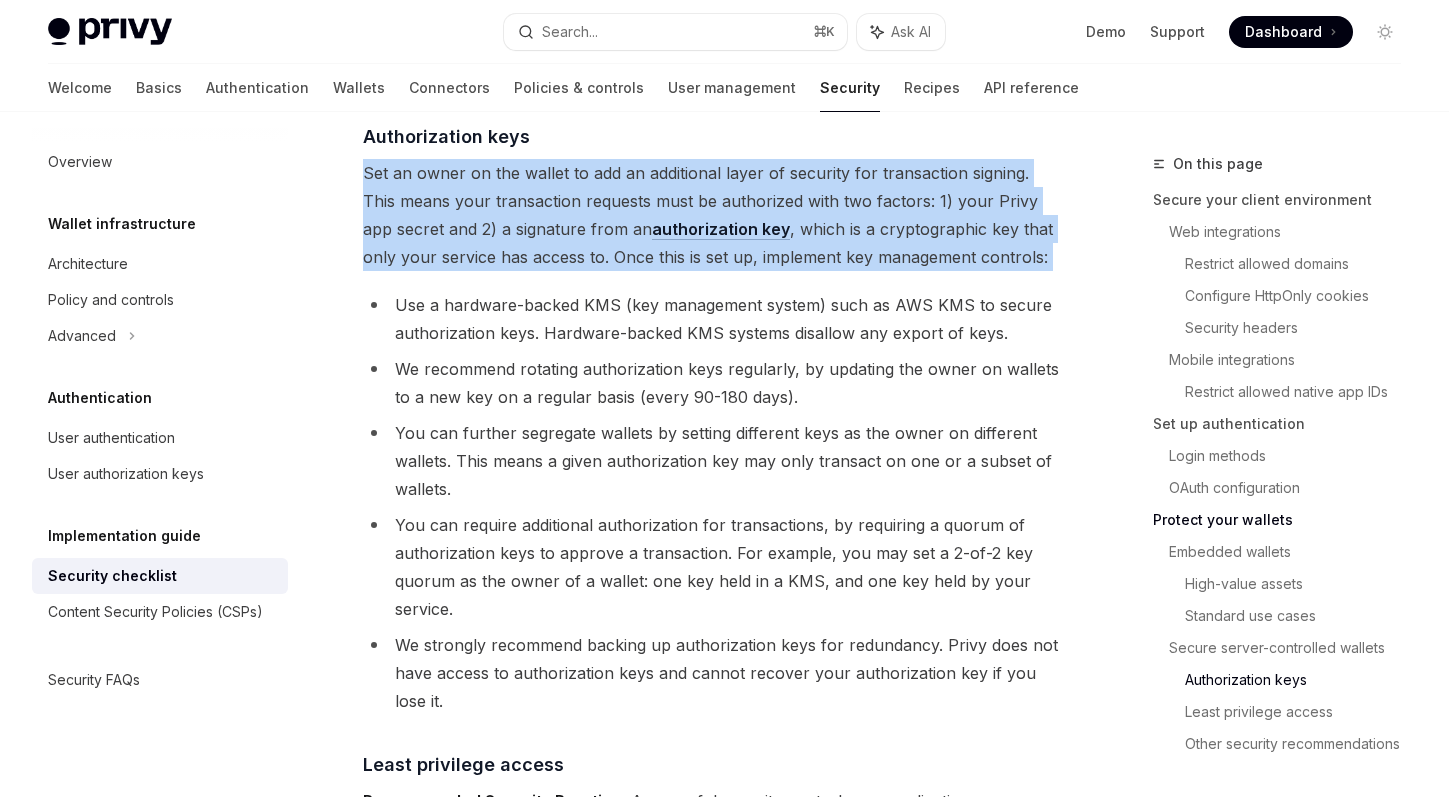 scroll, scrollTop: 3308, scrollLeft: 0, axis: vertical 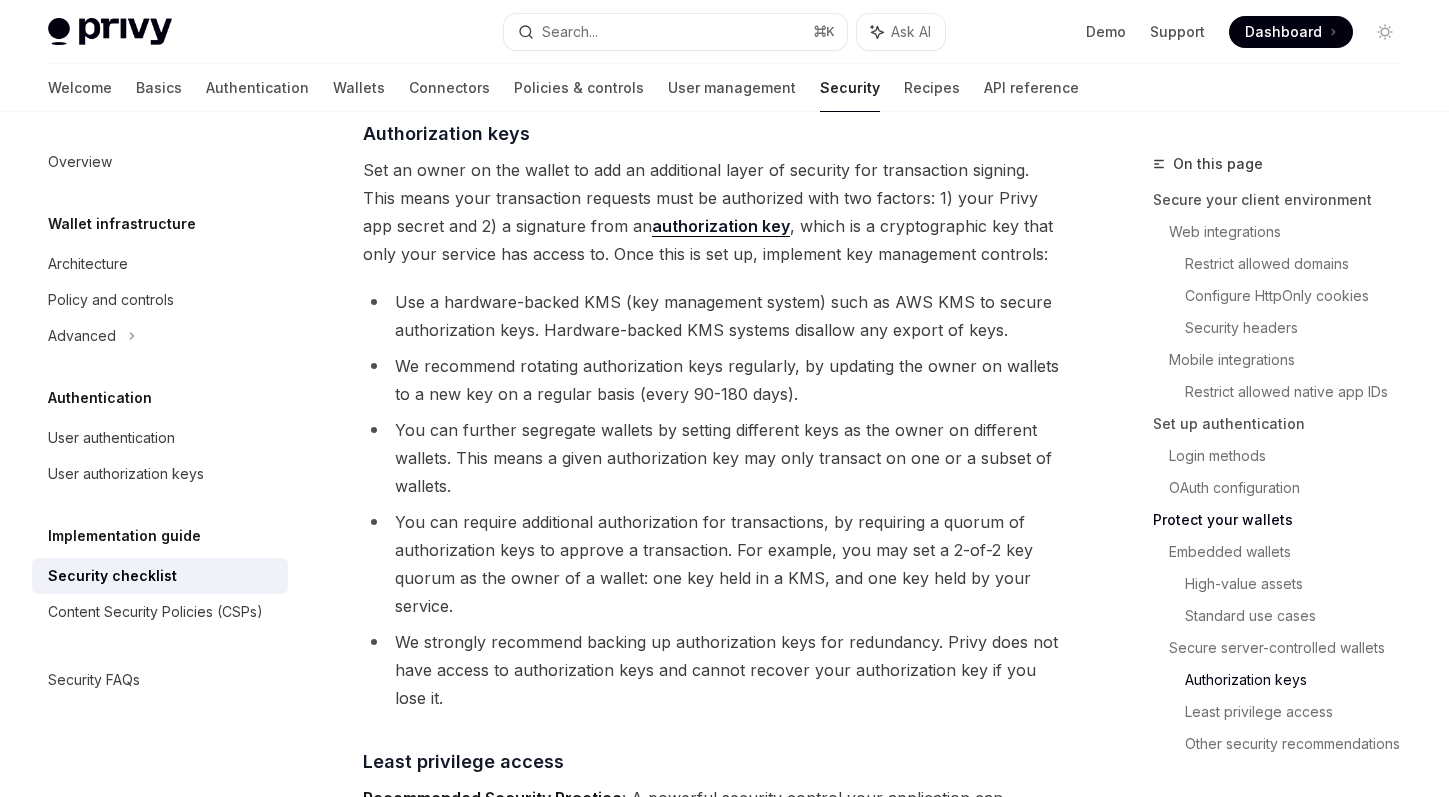 click on "Use a hardware-backed KMS (key management system) such as AWS KMS to secure authorization keys. Hardware-backed KMS systems disallow any export of keys." at bounding box center [712, 316] 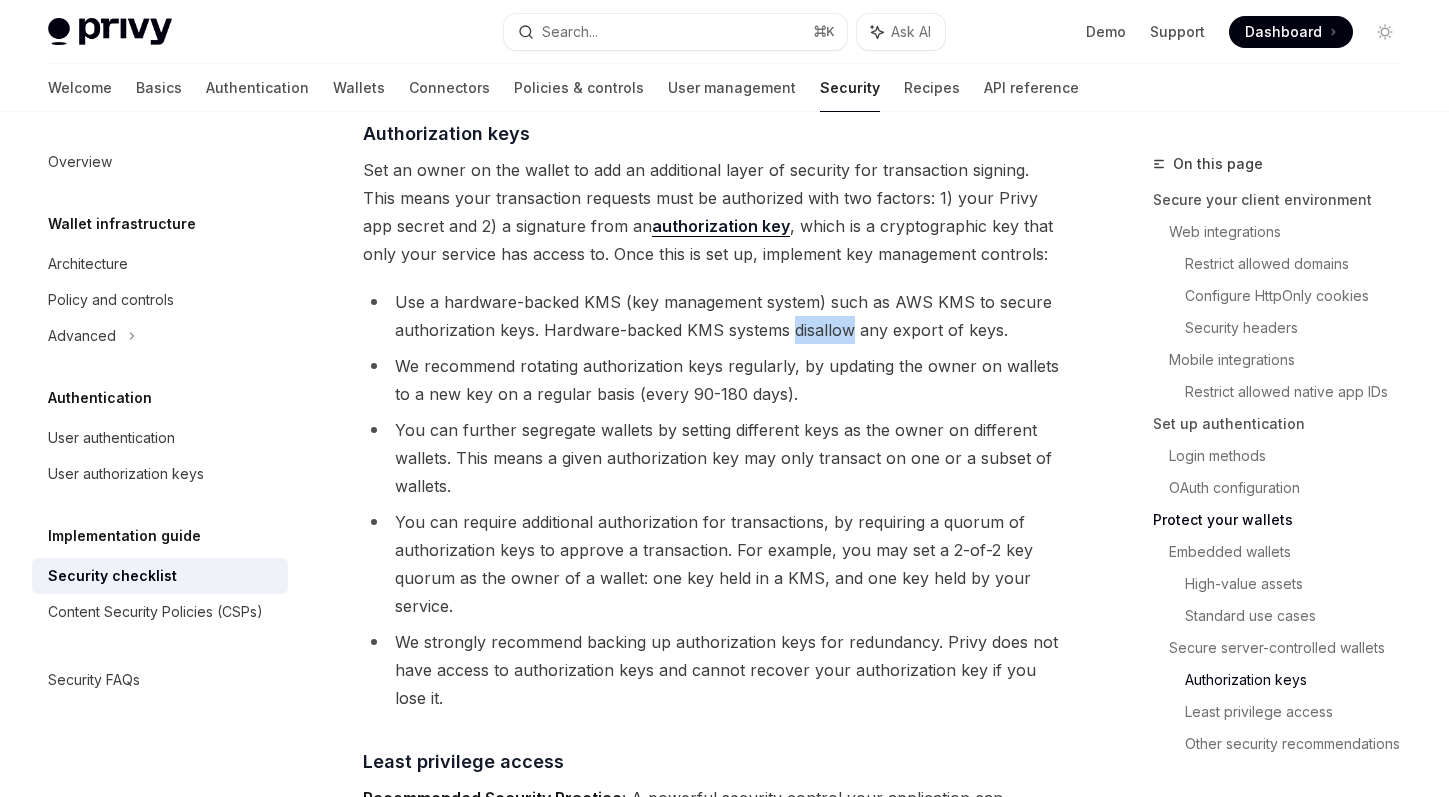 click on "Use a hardware-backed KMS (key management system) such as AWS KMS to secure authorization keys. Hardware-backed KMS systems disallow any export of keys." at bounding box center [712, 316] 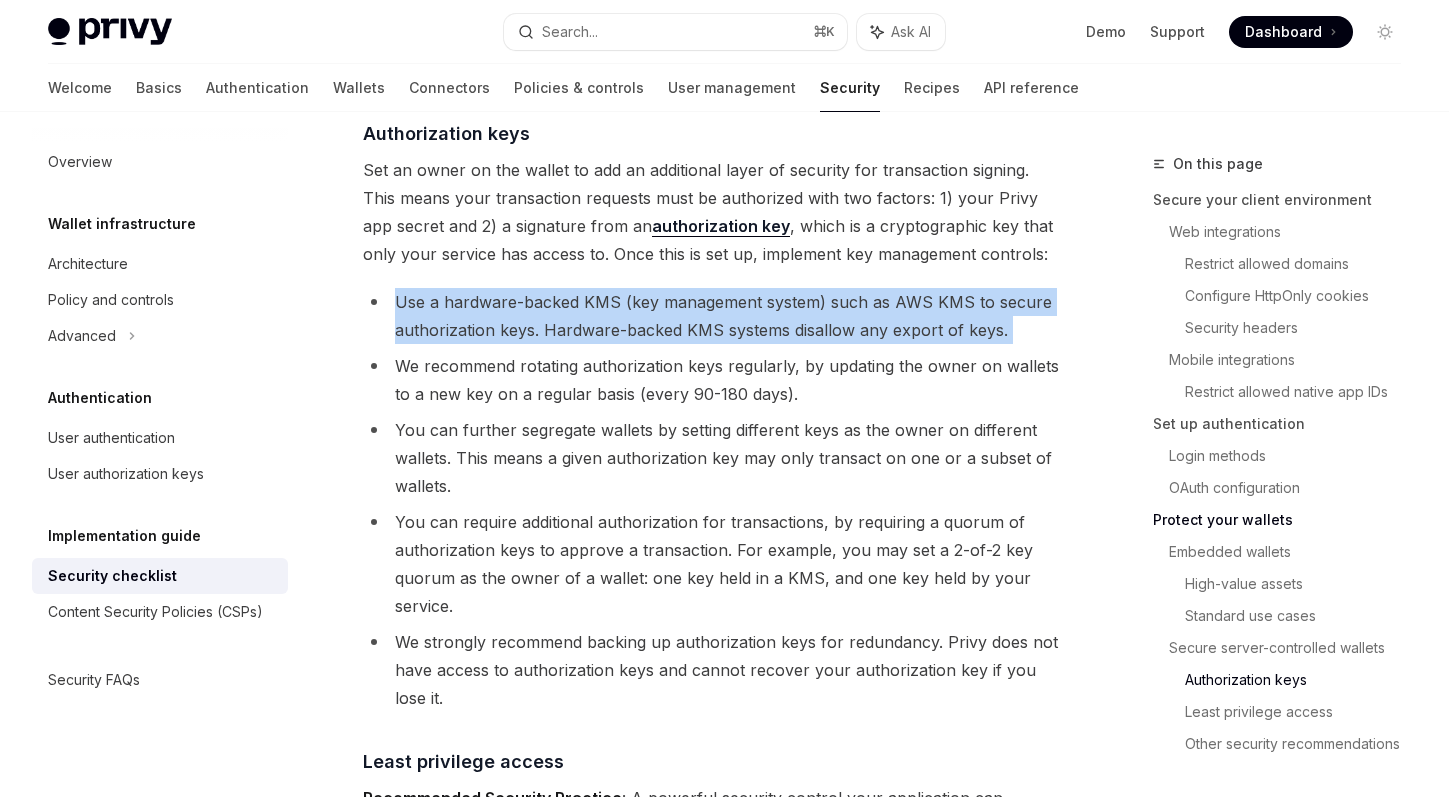 click on "Use a hardware-backed KMS (key management system) such as AWS KMS to secure authorization keys. Hardware-backed KMS systems disallow any export of keys." at bounding box center [712, 316] 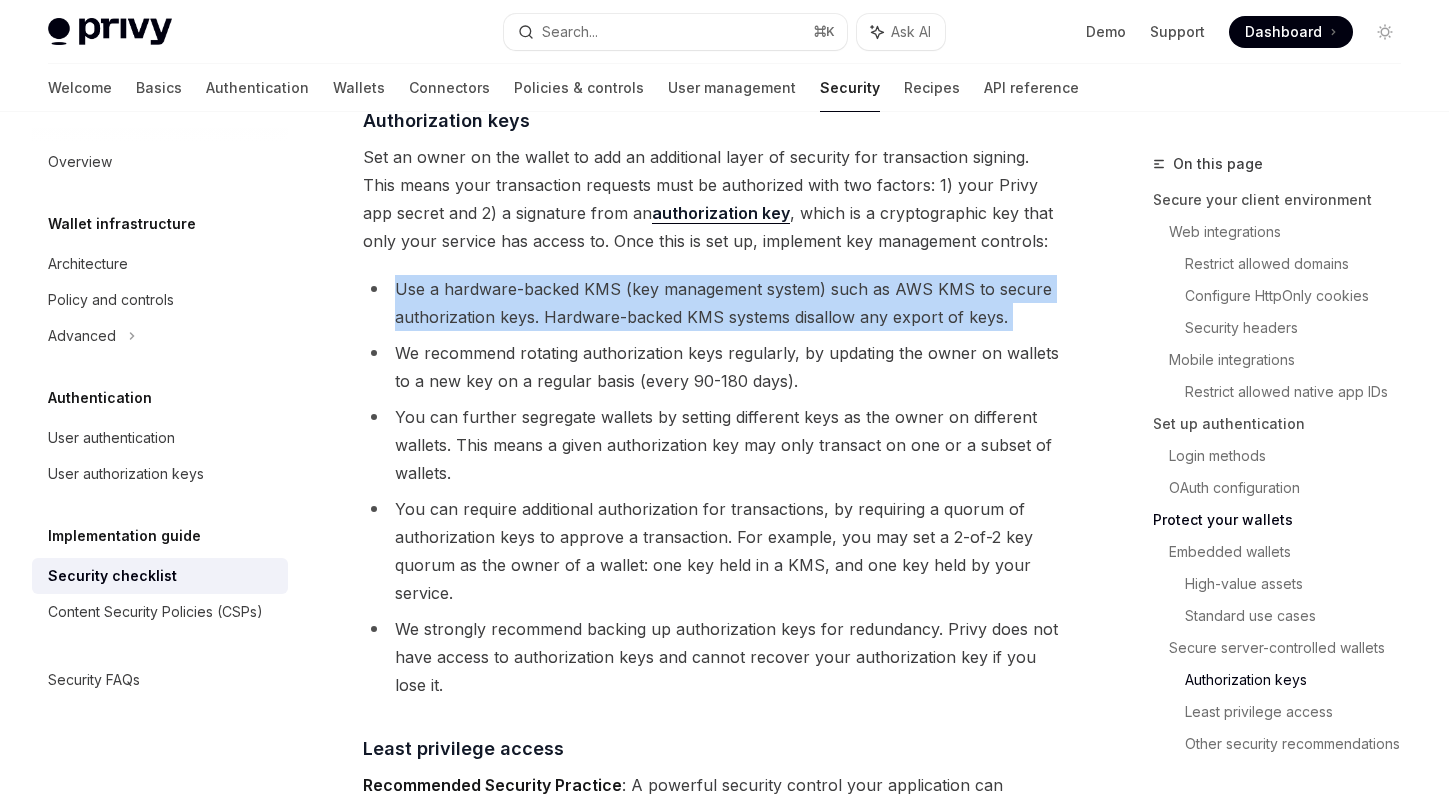 scroll, scrollTop: 3354, scrollLeft: 0, axis: vertical 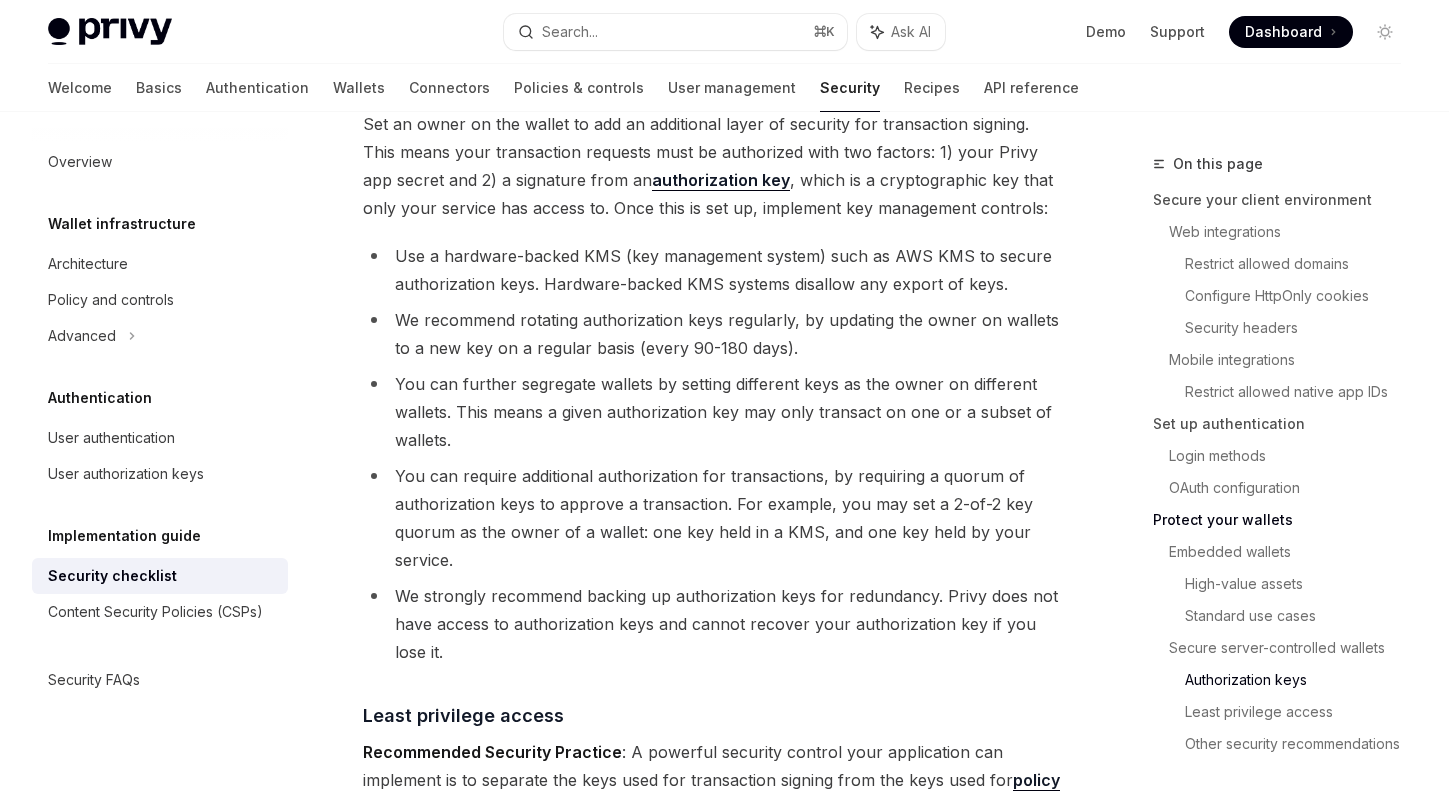 click on "We recommend rotating authorization keys regularly, by updating the owner on wallets to a new key on a regular basis (every 90-180 days)." at bounding box center [712, 334] 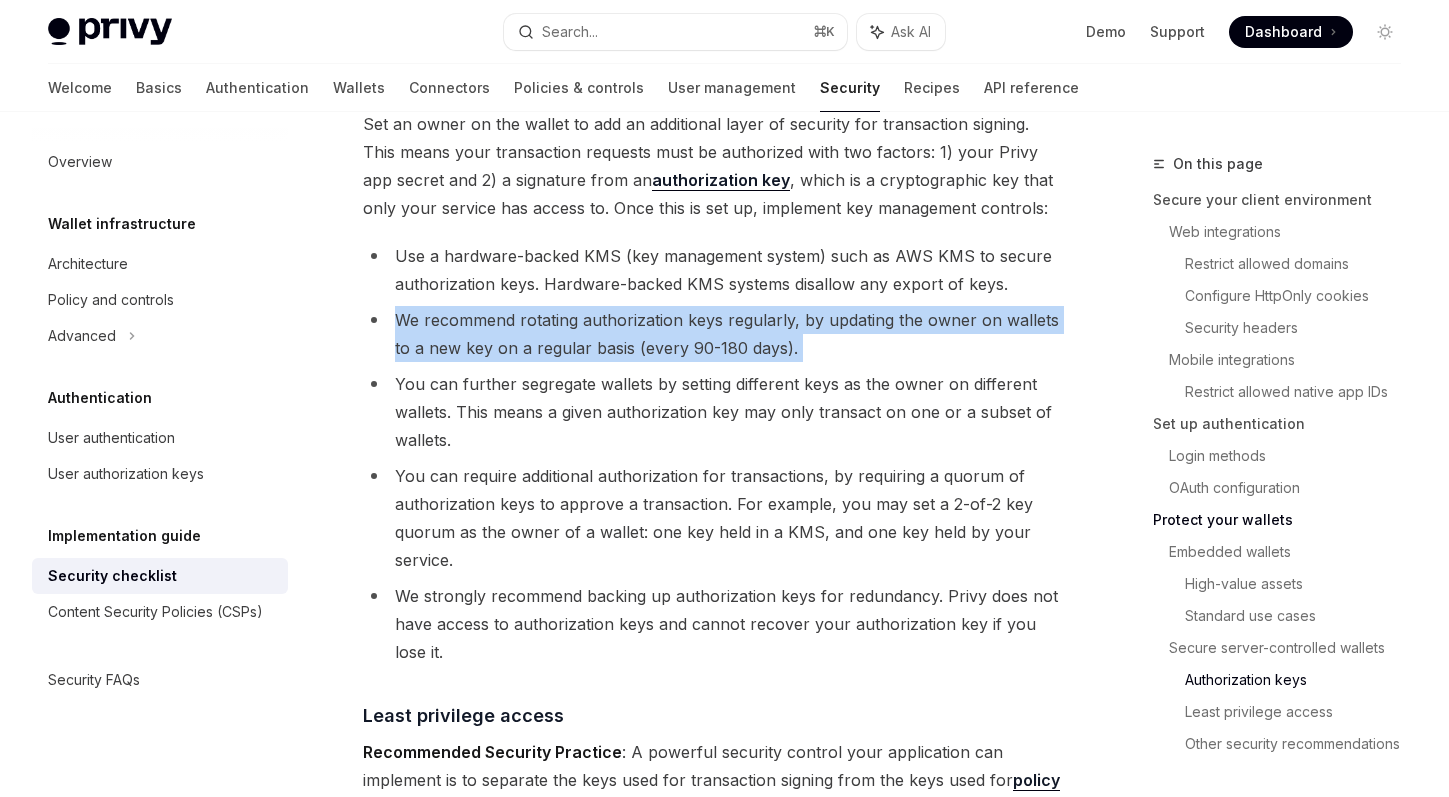 click on "We recommend rotating authorization keys regularly, by updating the owner on wallets to a new key on a regular basis (every 90-180 days)." at bounding box center (712, 334) 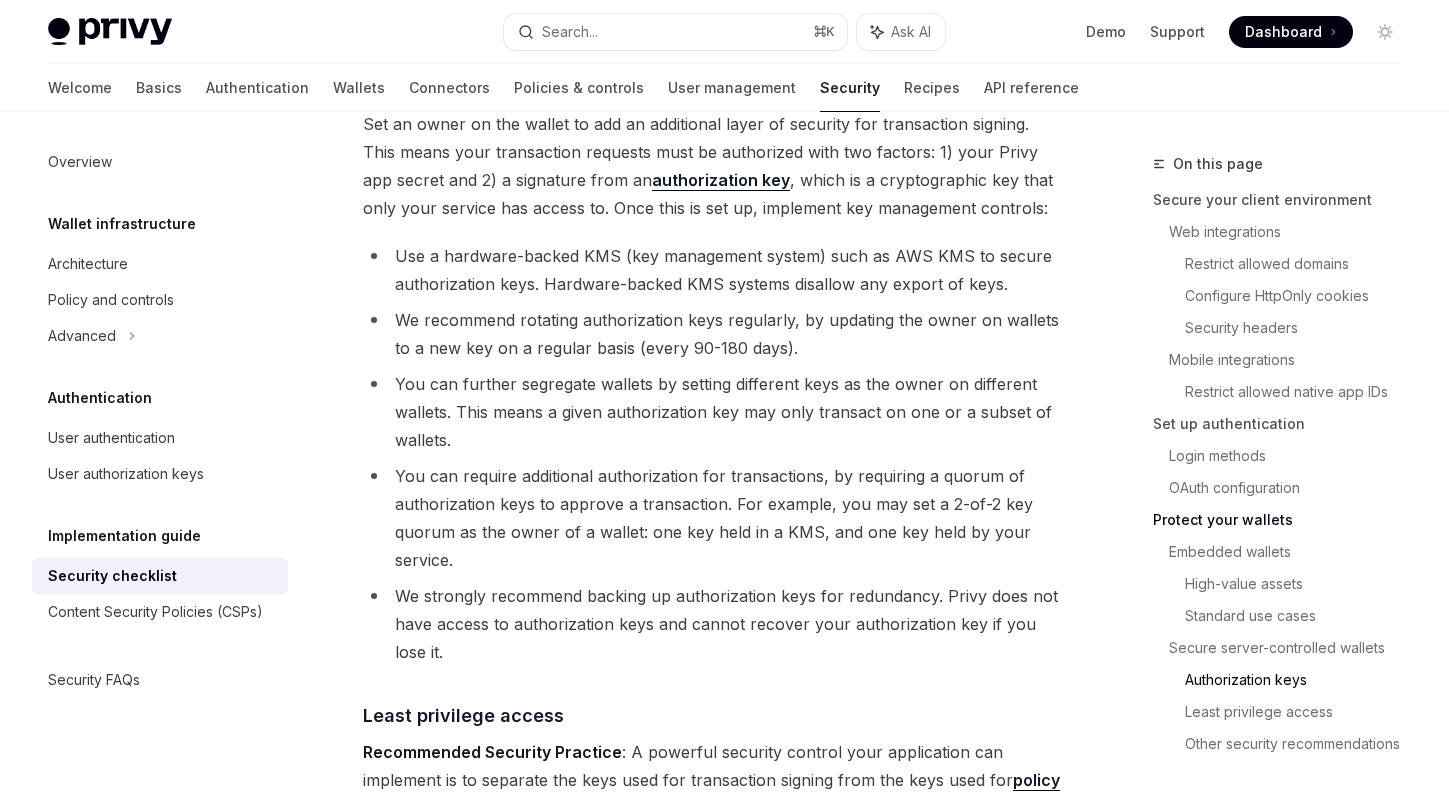 click on "You can further segregate wallets by setting different keys as the owner on different wallets. This means a given authorization key may only transact on one or a subset of wallets." at bounding box center [712, 412] 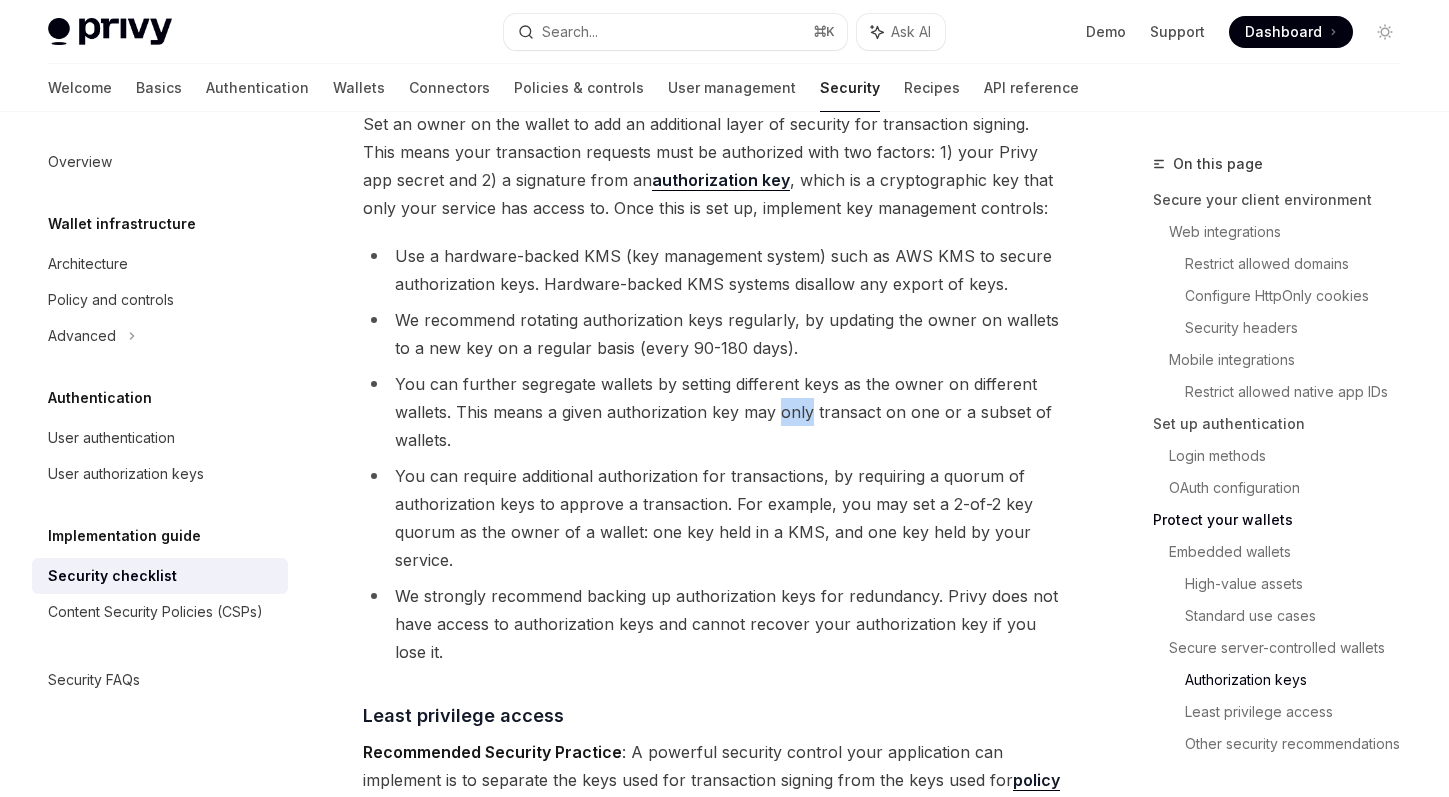 click on "You can further segregate wallets by setting different keys as the owner on different wallets. This means a given authorization key may only transact on one or a subset of wallets." at bounding box center [712, 412] 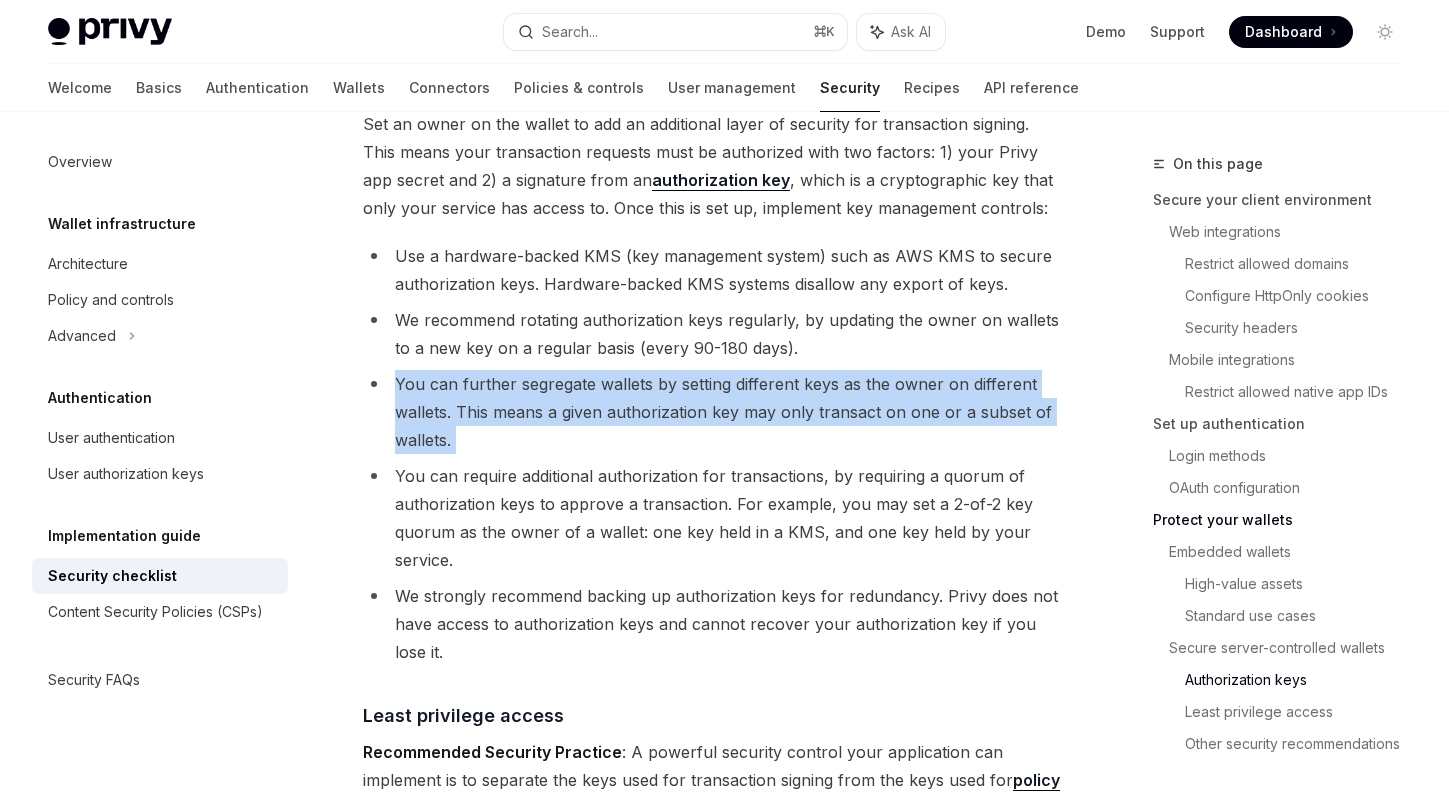 click on "You can further segregate wallets by setting different keys as the owner on different wallets. This means a given authorization key may only transact on one or a subset of wallets." at bounding box center (712, 412) 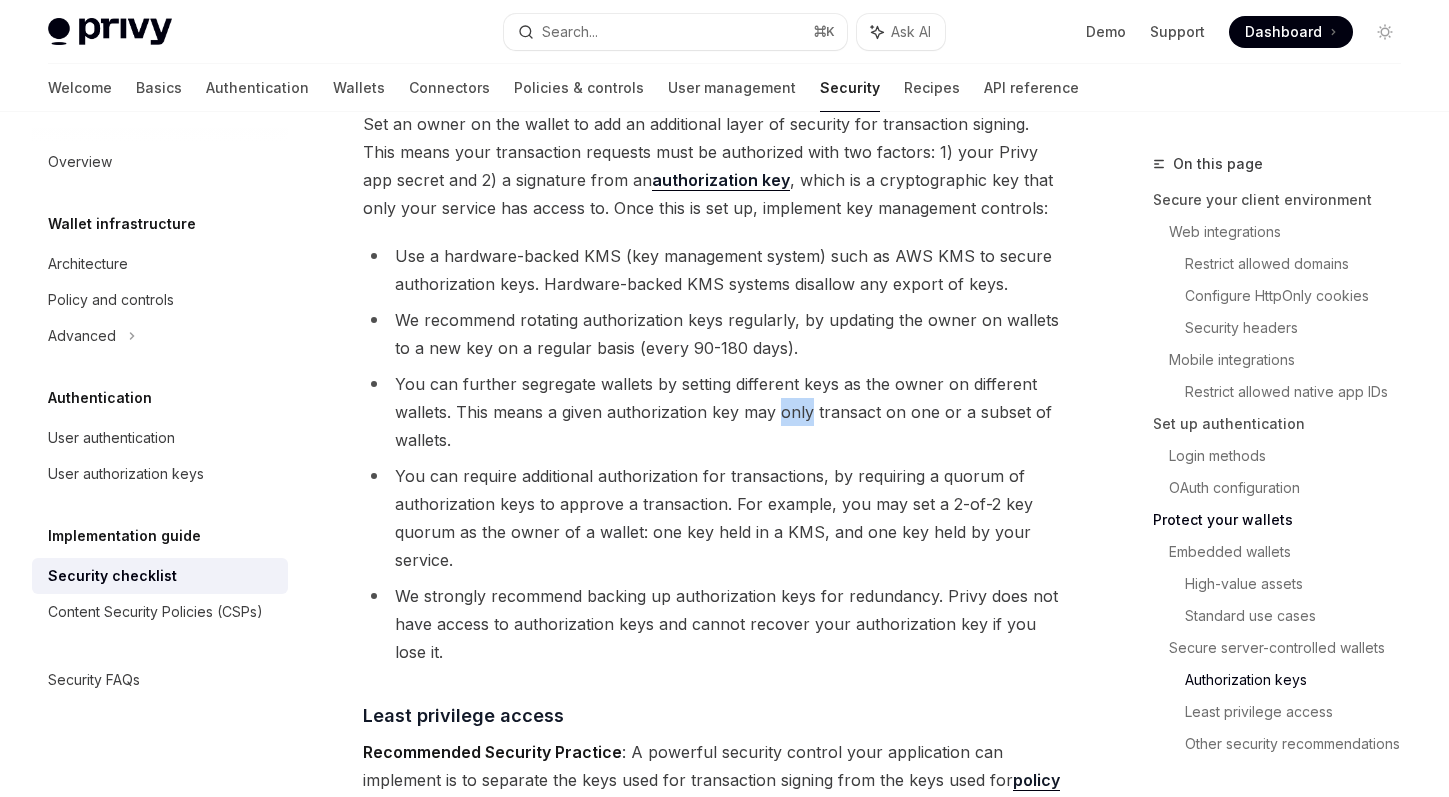 click on "You can further segregate wallets by setting different keys as the owner on different wallets. This means a given authorization key may only transact on one or a subset of wallets." at bounding box center (712, 412) 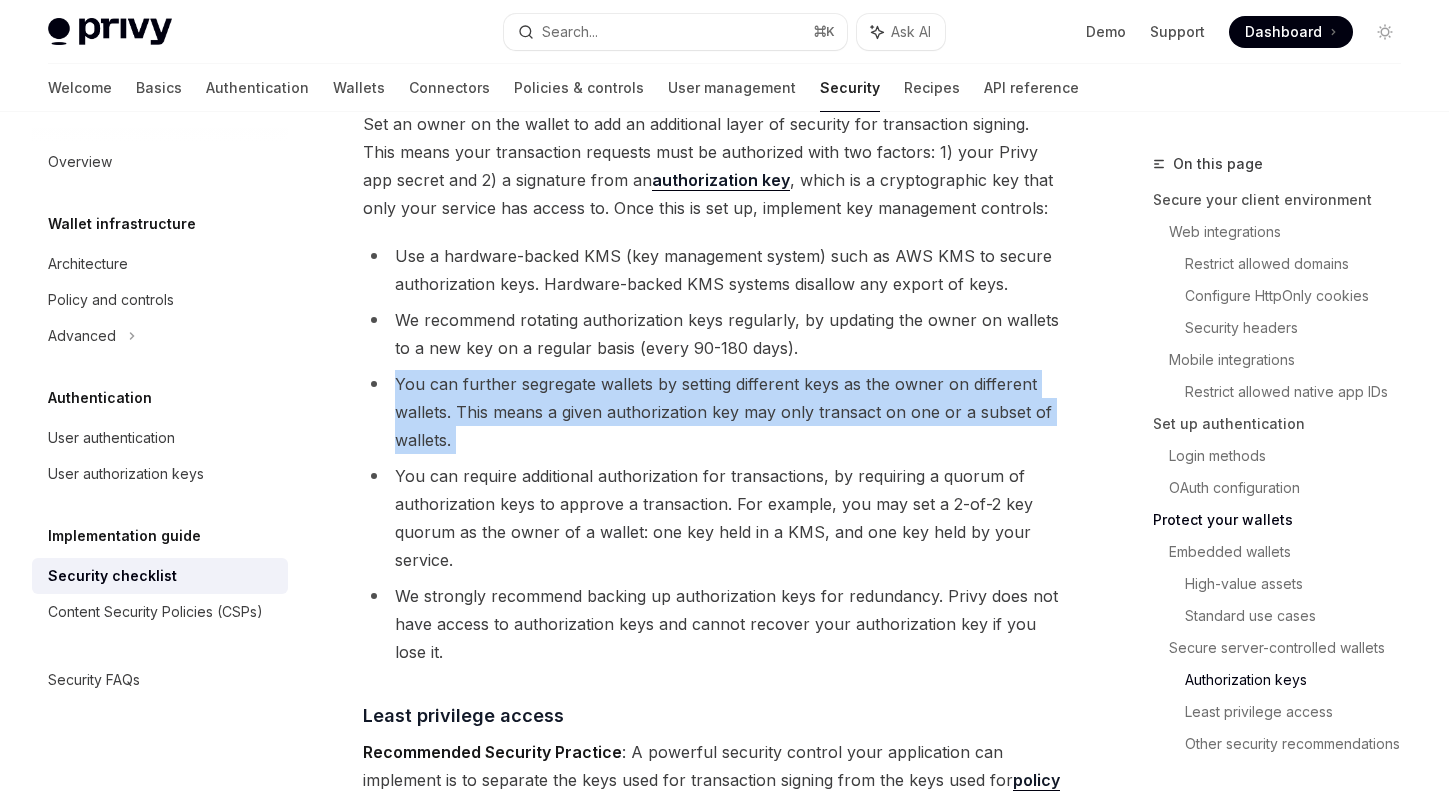 click on "You can further segregate wallets by setting different keys as the owner on different wallets. This means a given authorization key may only transact on one or a subset of wallets." at bounding box center [712, 412] 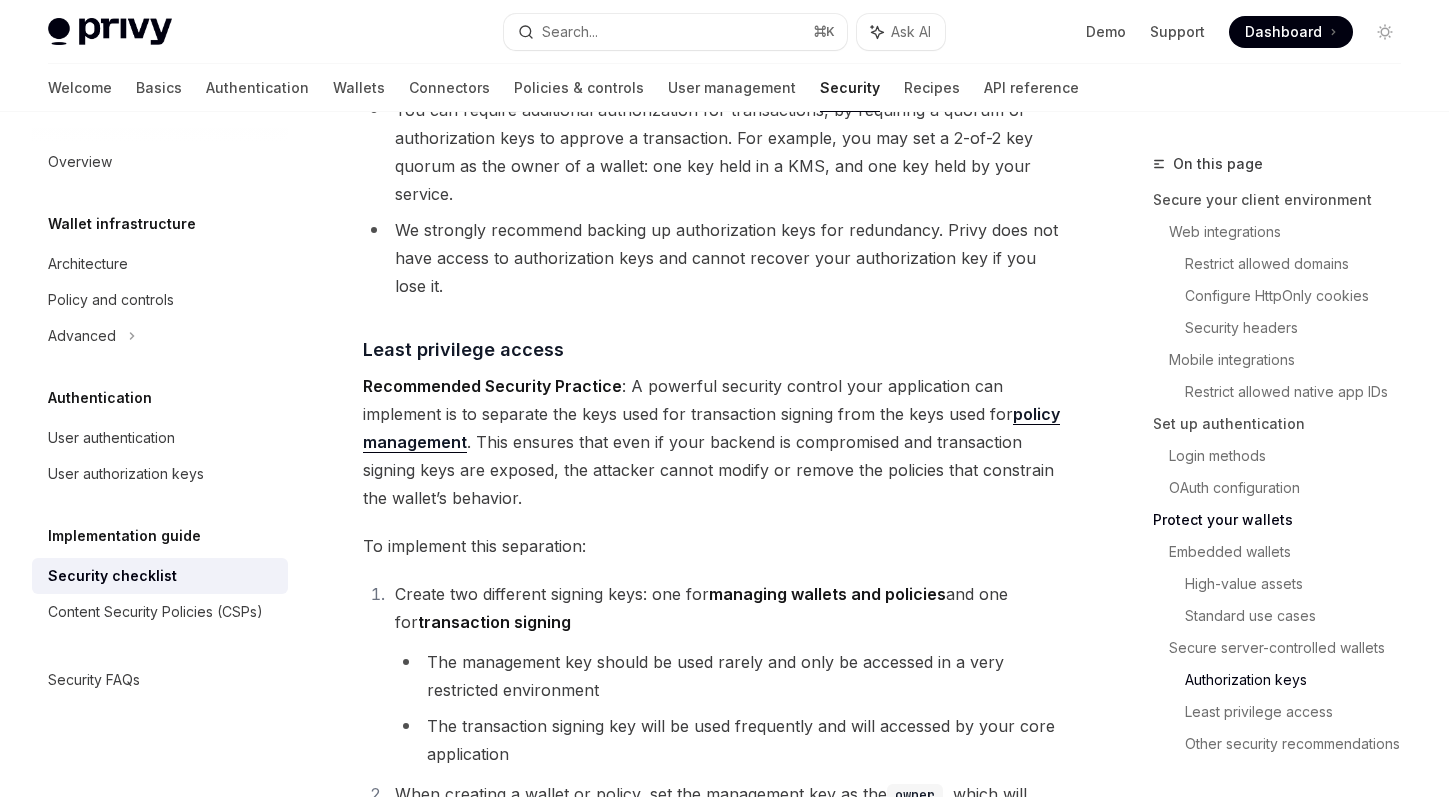 scroll, scrollTop: 3732, scrollLeft: 0, axis: vertical 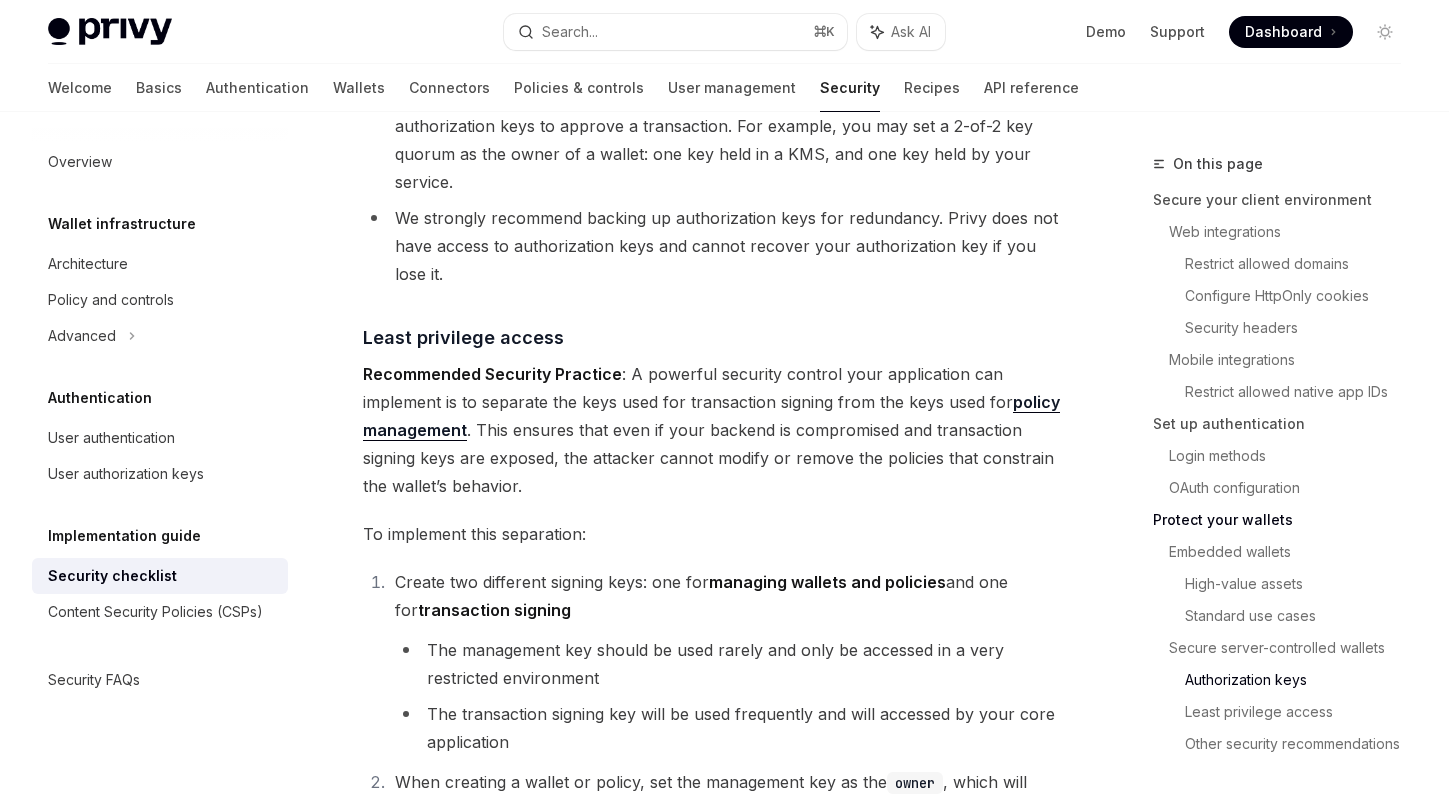 click on "Recommended Security Practice : A powerful security control your application can implement is to separate the keys used for transaction signing from the keys used for  policy management . This ensures that even if your backend is compromised and transaction signing keys are exposed, the attacker cannot modify or remove the policies that constrain the wallet’s behavior." at bounding box center [712, 430] 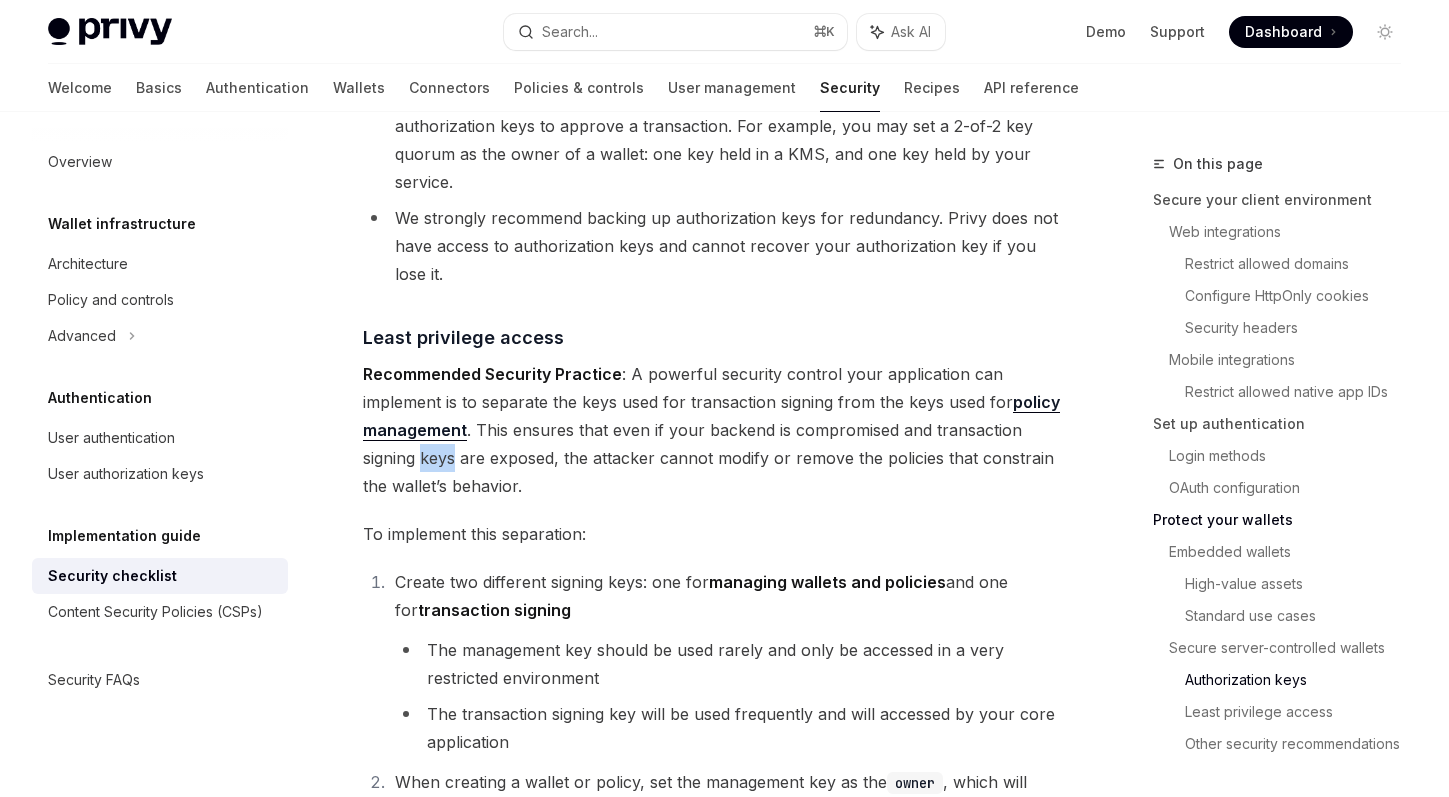 click on "Recommended Security Practice : A powerful security control your application can implement is to separate the keys used for transaction signing from the keys used for  policy management . This ensures that even if your backend is compromised and transaction signing keys are exposed, the attacker cannot modify or remove the policies that constrain the wallet’s behavior." at bounding box center (712, 430) 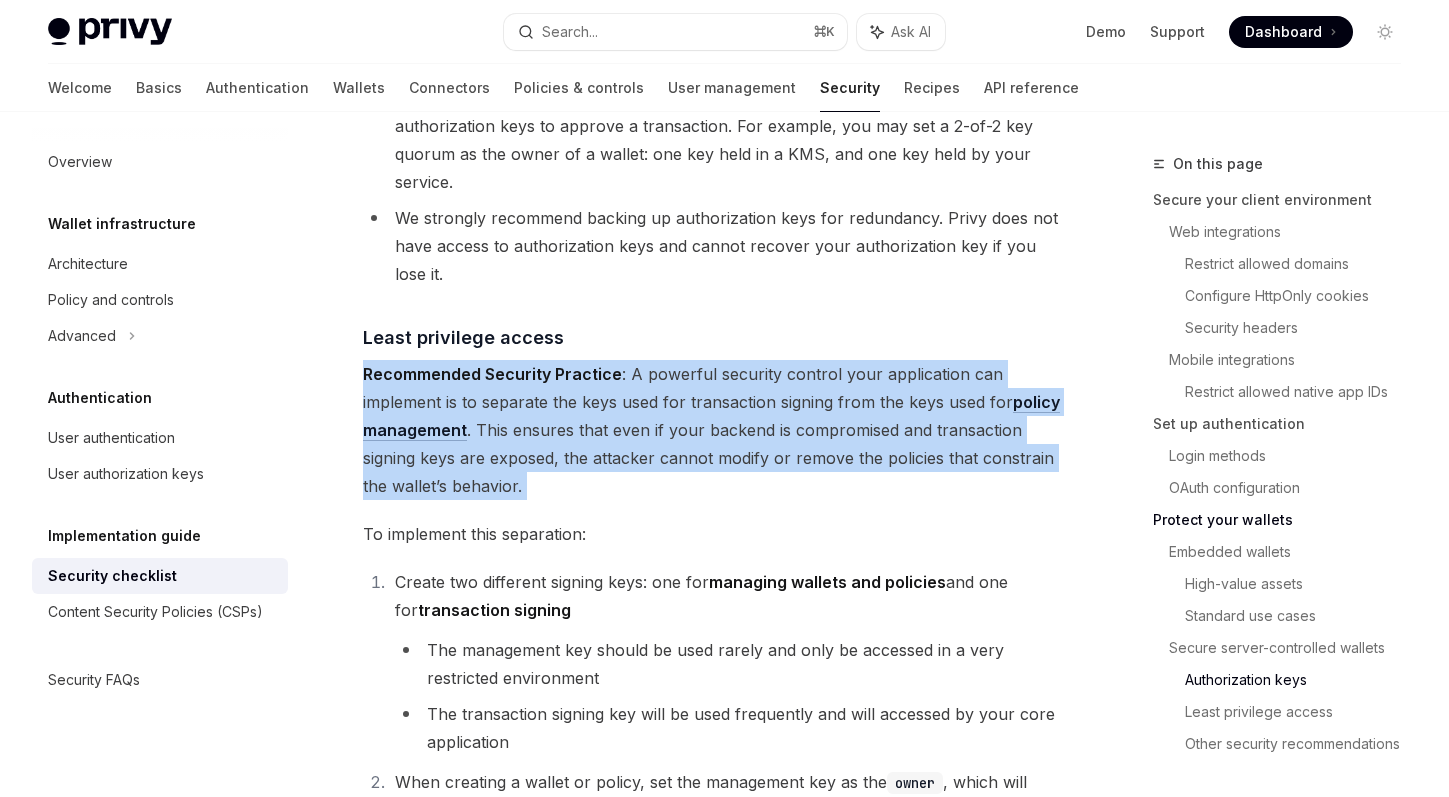 click on "Recommended Security Practice : A powerful security control your application can implement is to separate the keys used for transaction signing from the keys used for  policy management . This ensures that even if your backend is compromised and transaction signing keys are exposed, the attacker cannot modify or remove the policies that constrain the wallet’s behavior." at bounding box center (712, 430) 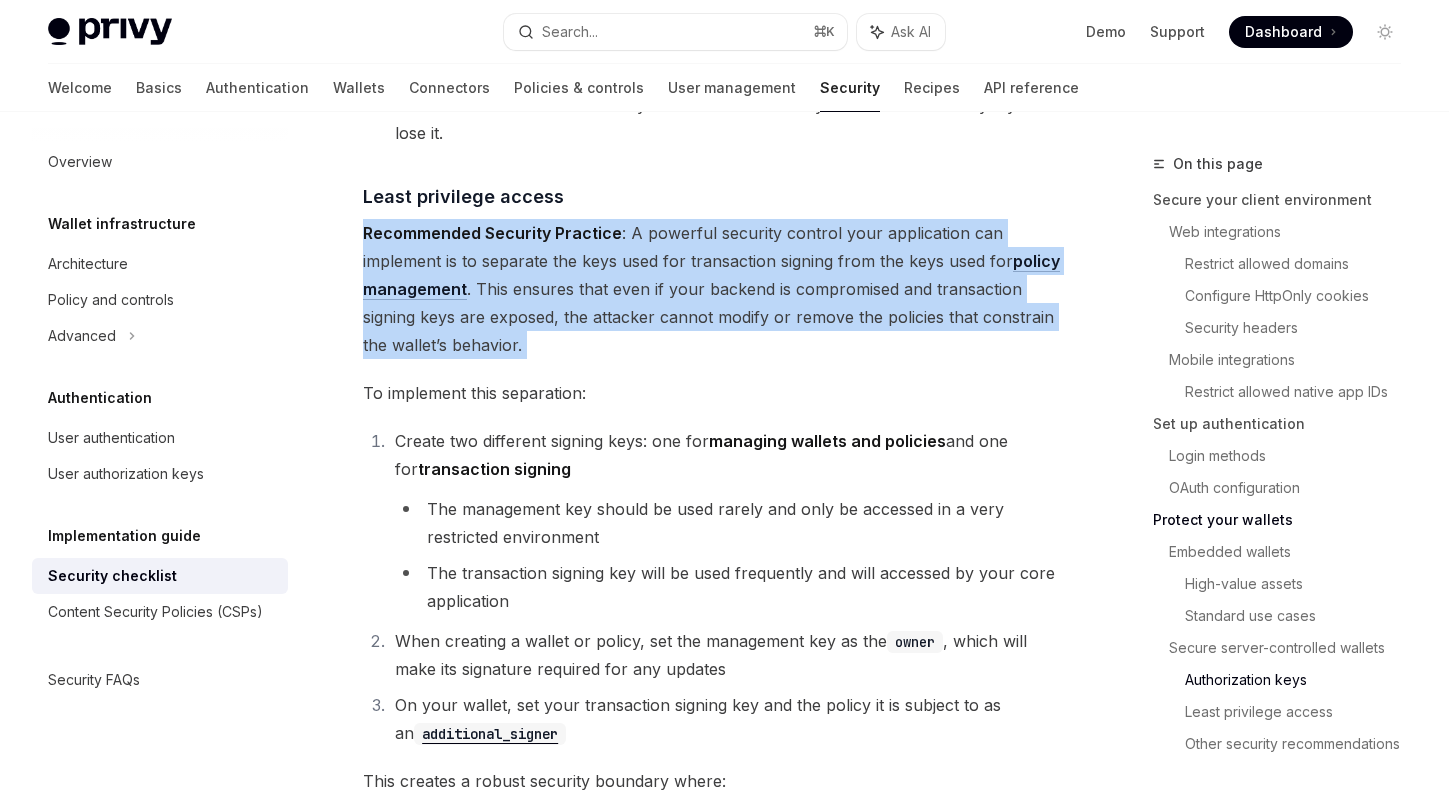 scroll, scrollTop: 3878, scrollLeft: 0, axis: vertical 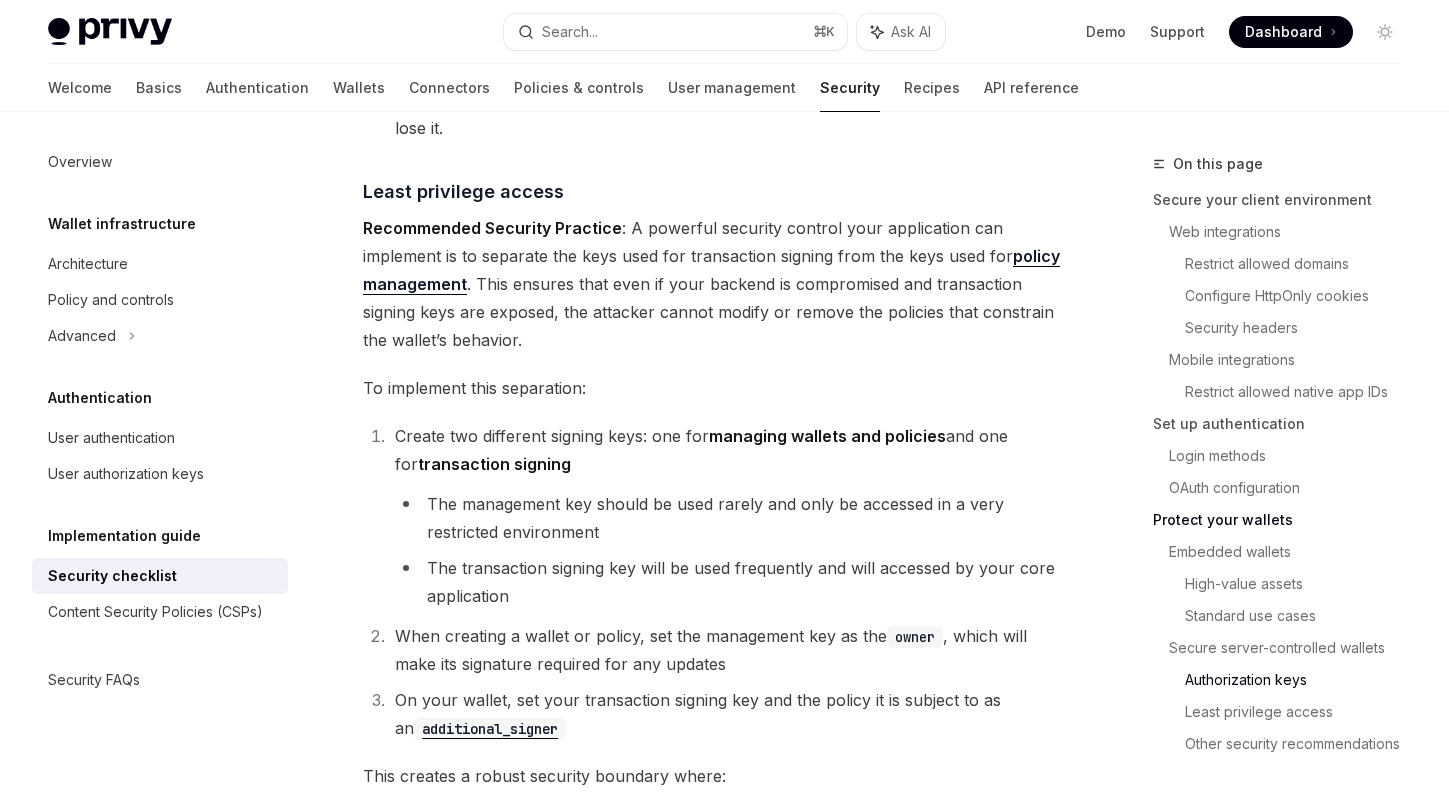 click on "transaction signing" at bounding box center [494, 464] 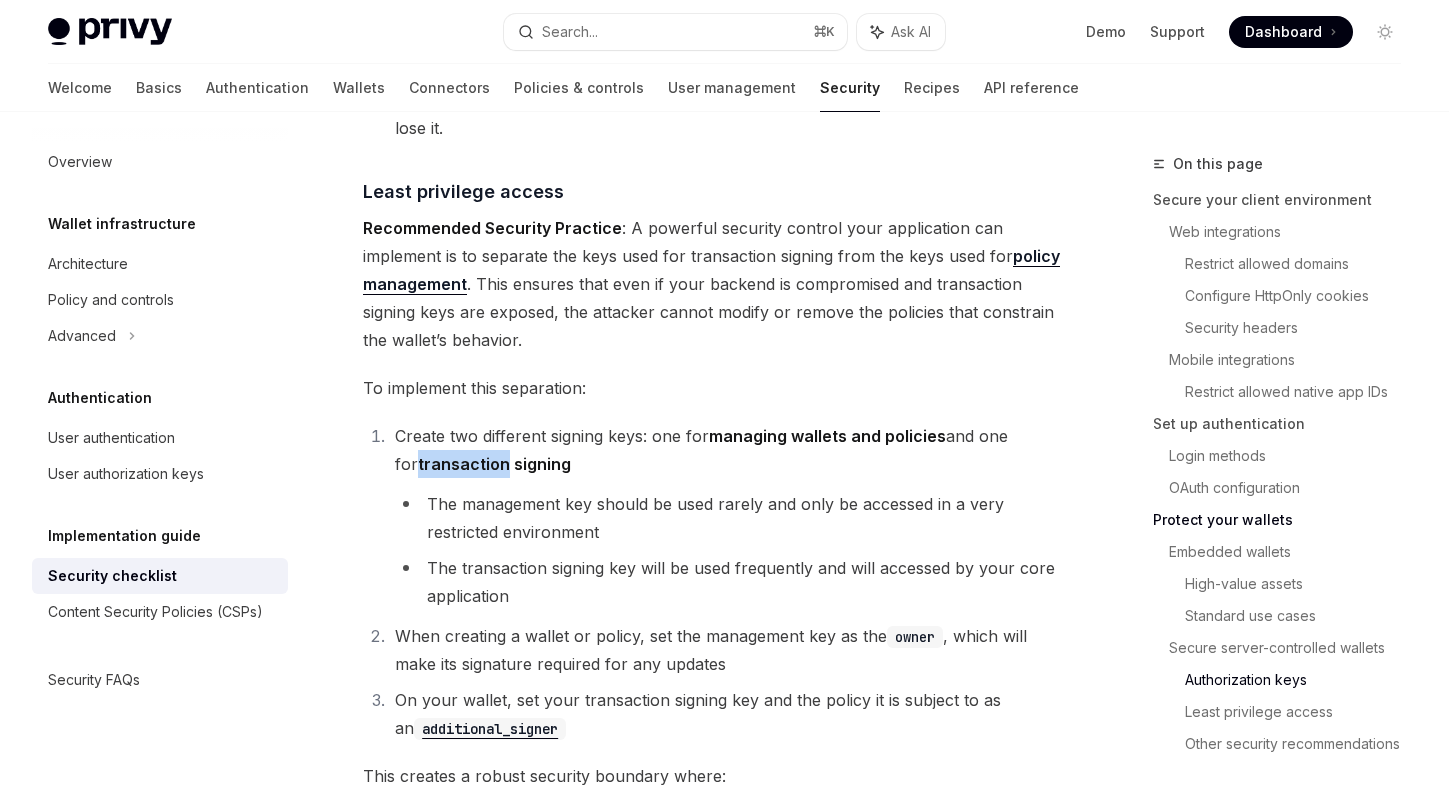 click on "transaction signing" at bounding box center (494, 464) 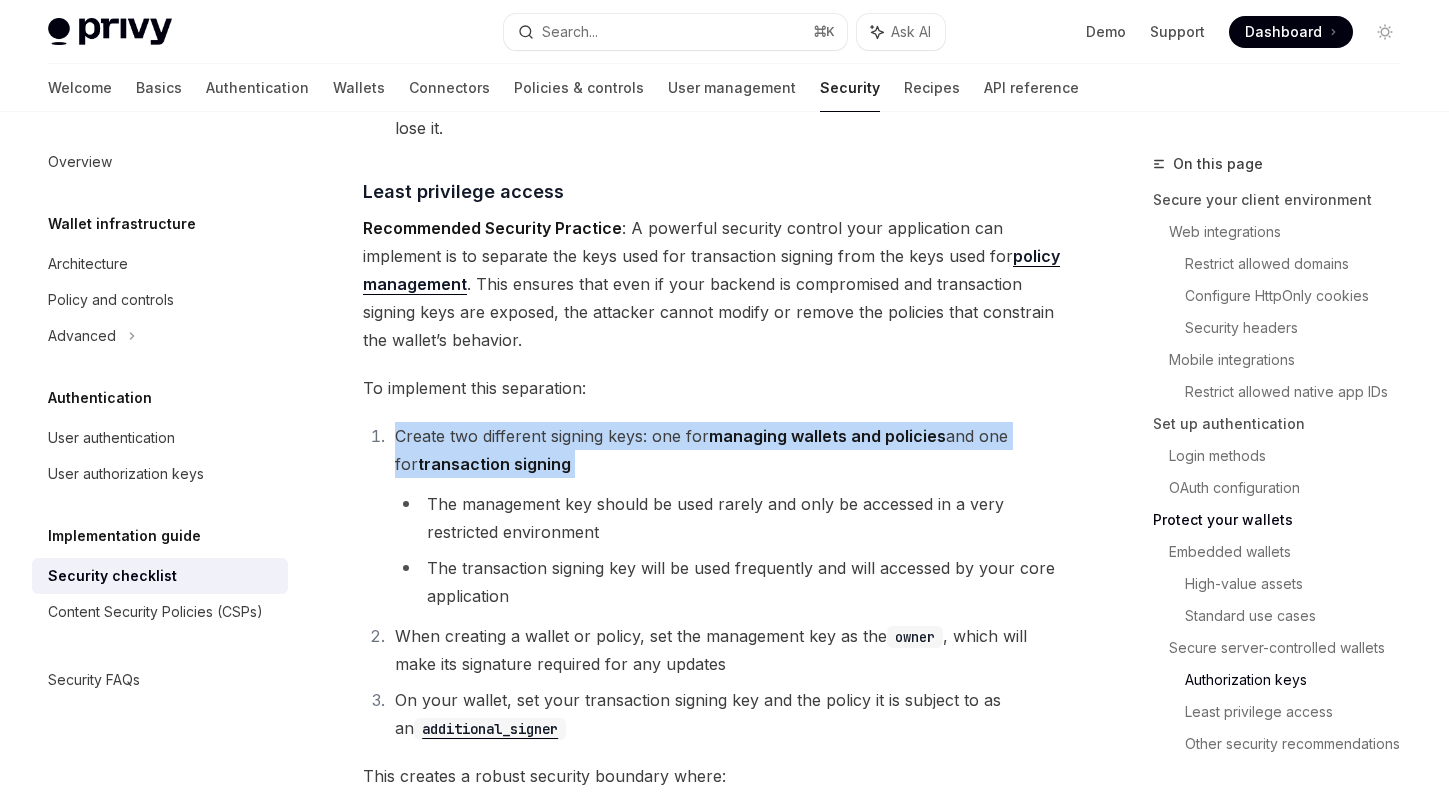 click on "transaction signing" at bounding box center (494, 464) 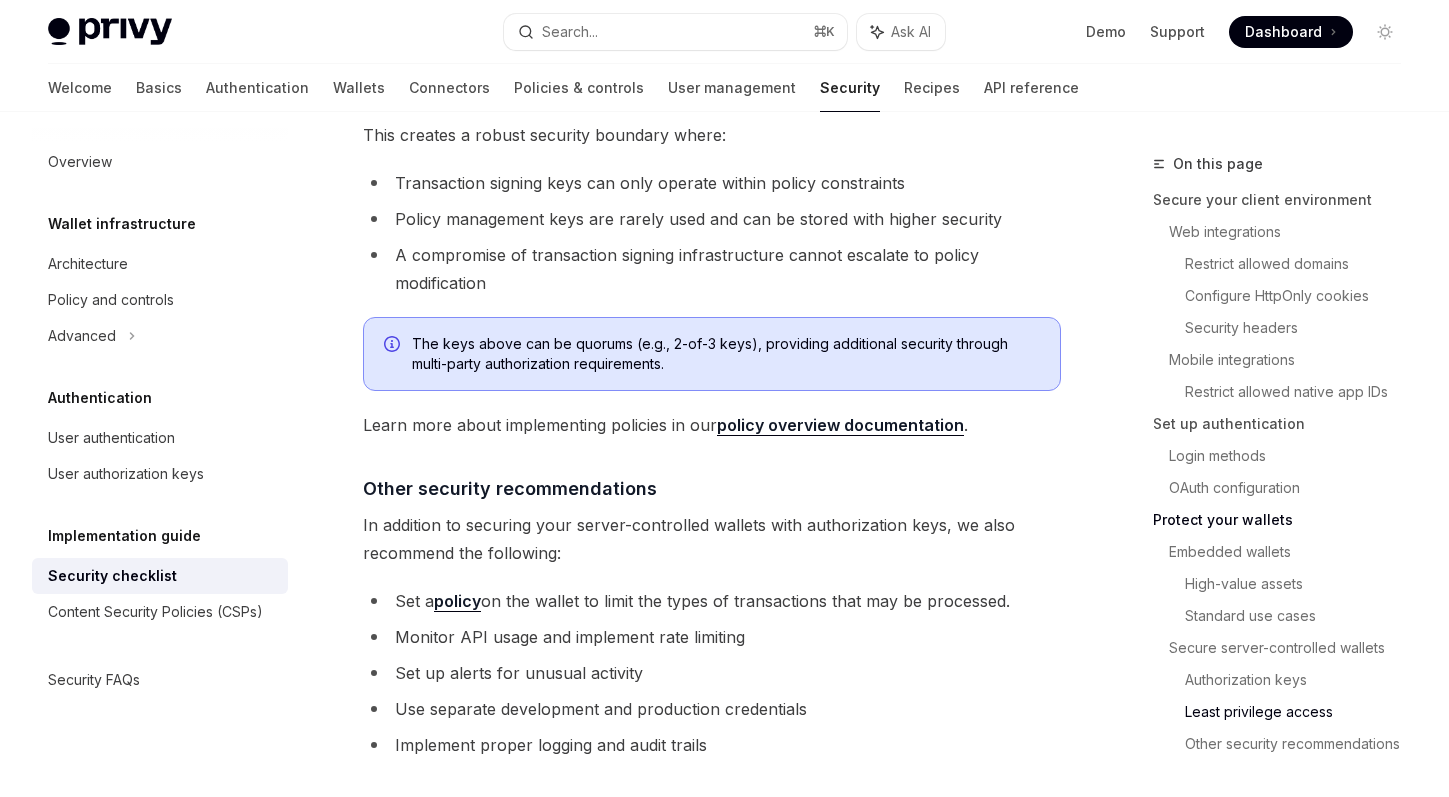 scroll, scrollTop: 4522, scrollLeft: 0, axis: vertical 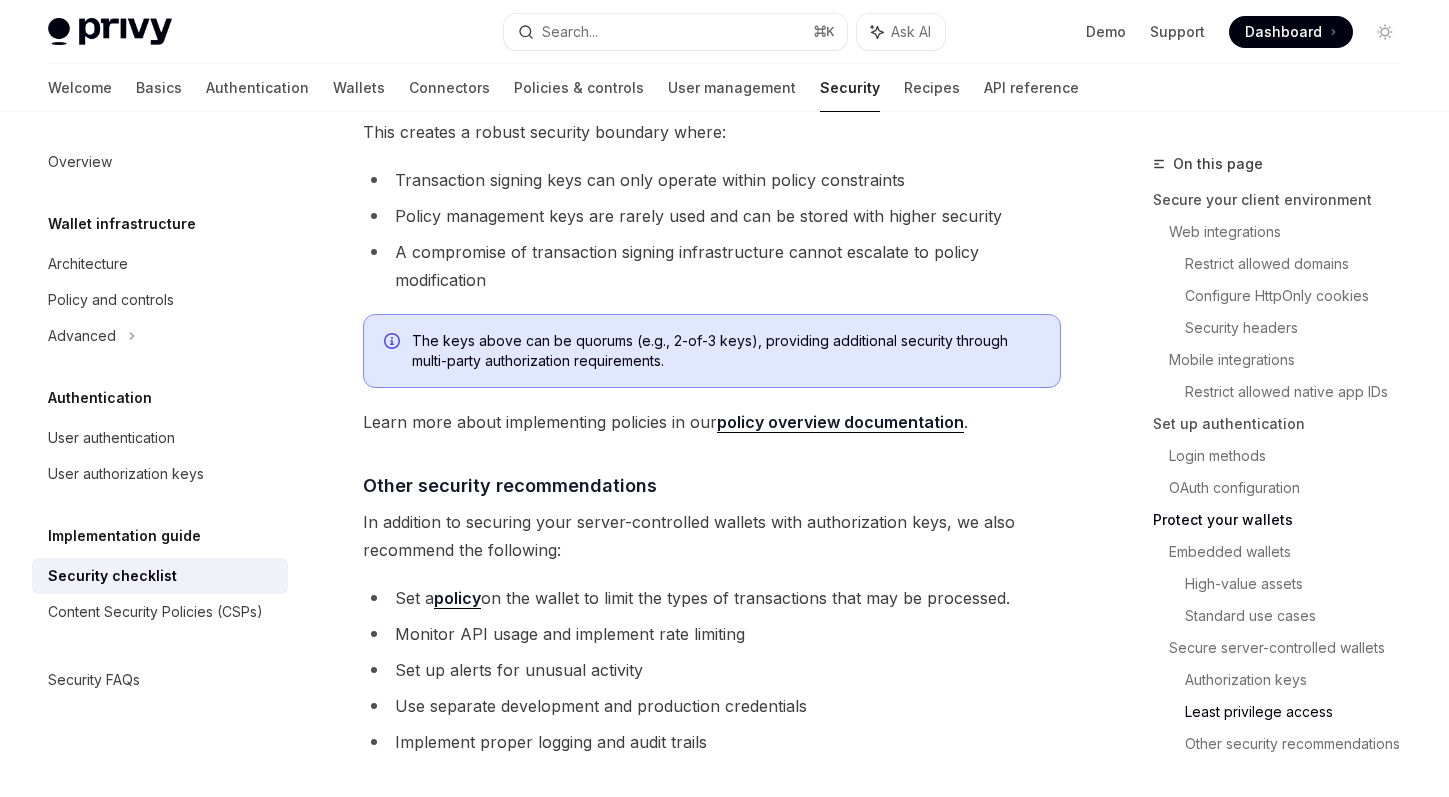 click on "Policy management keys are rarely used and can be stored with higher security" at bounding box center (712, 216) 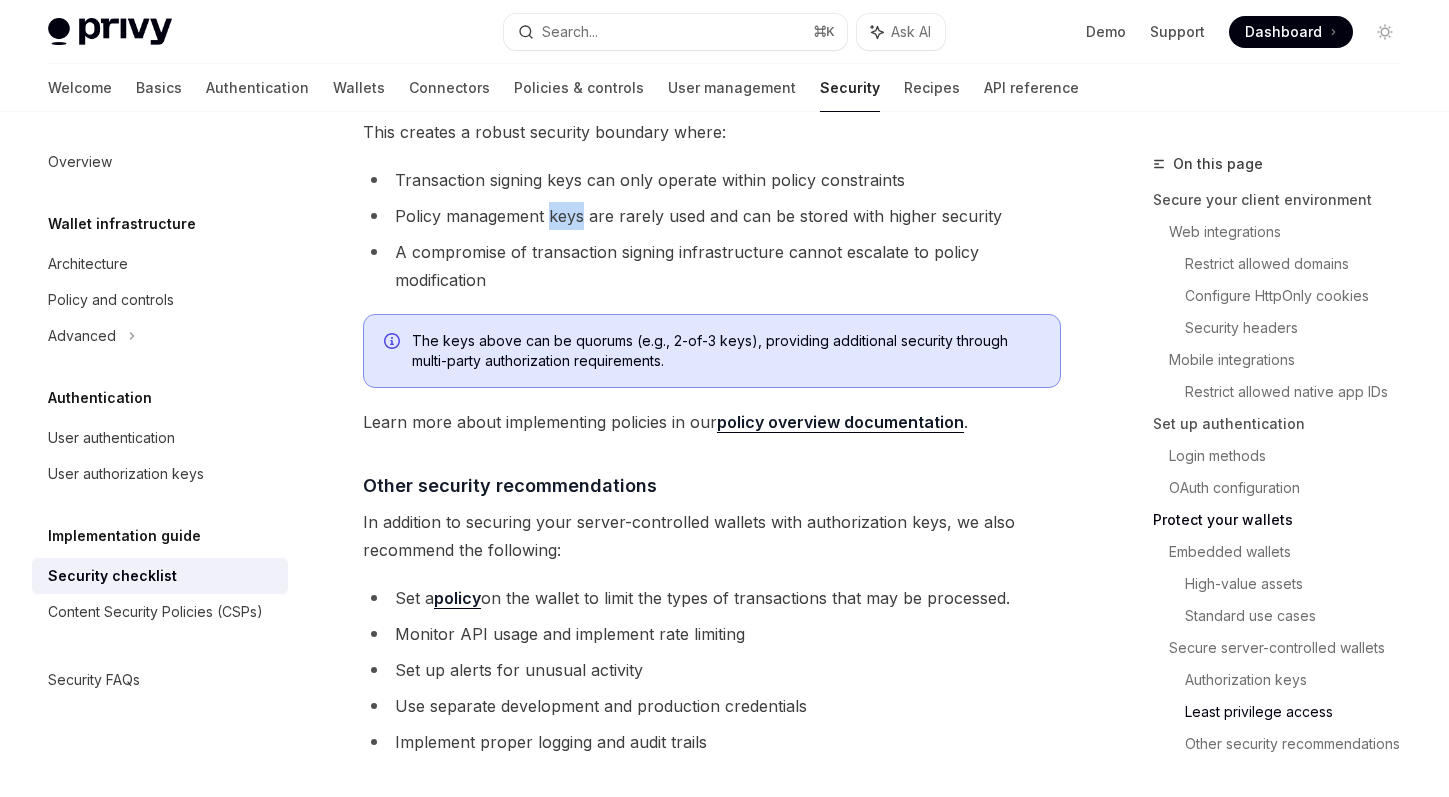 click on "Policy management keys are rarely used and can be stored with higher security" at bounding box center (712, 216) 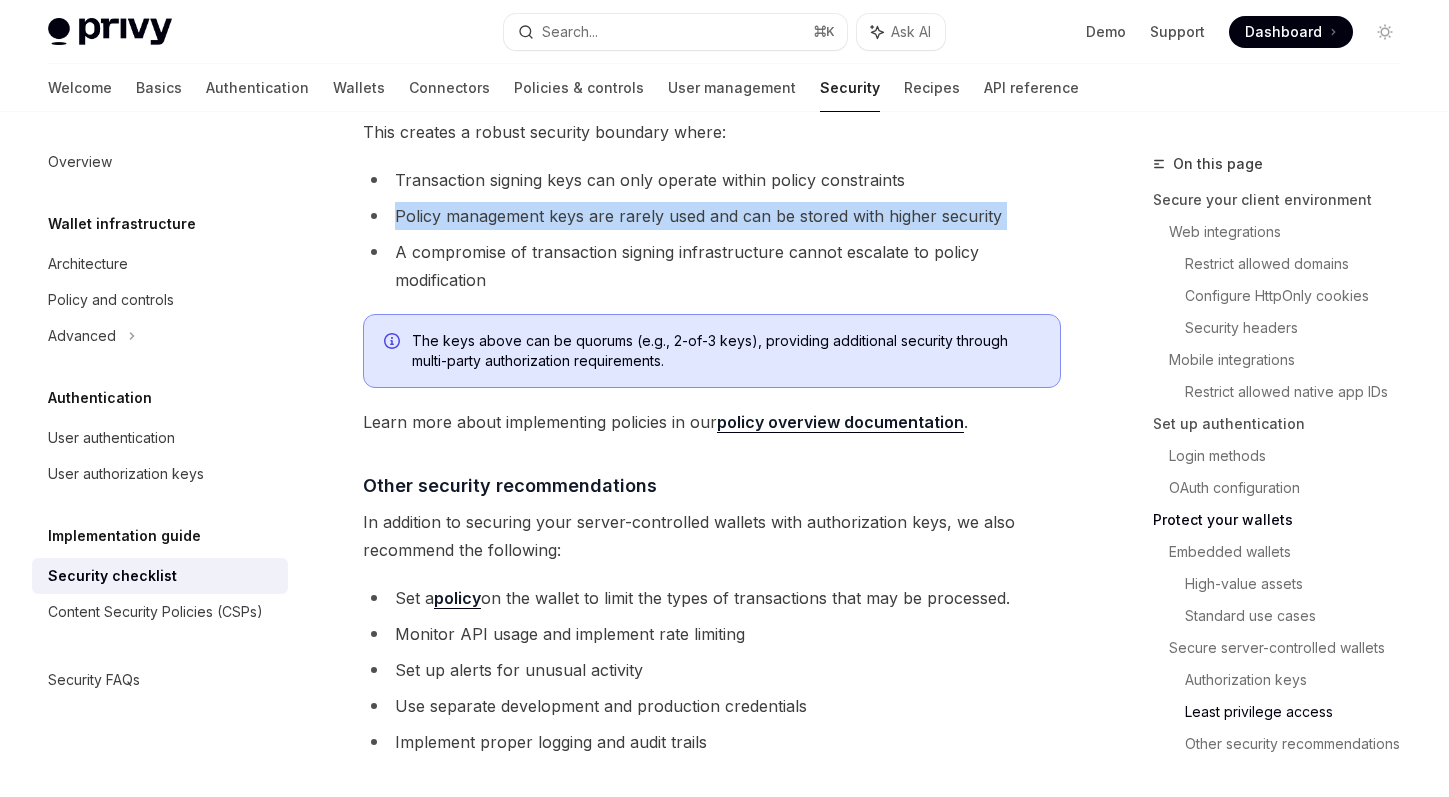 click on "Policy management keys are rarely used and can be stored with higher security" at bounding box center (712, 216) 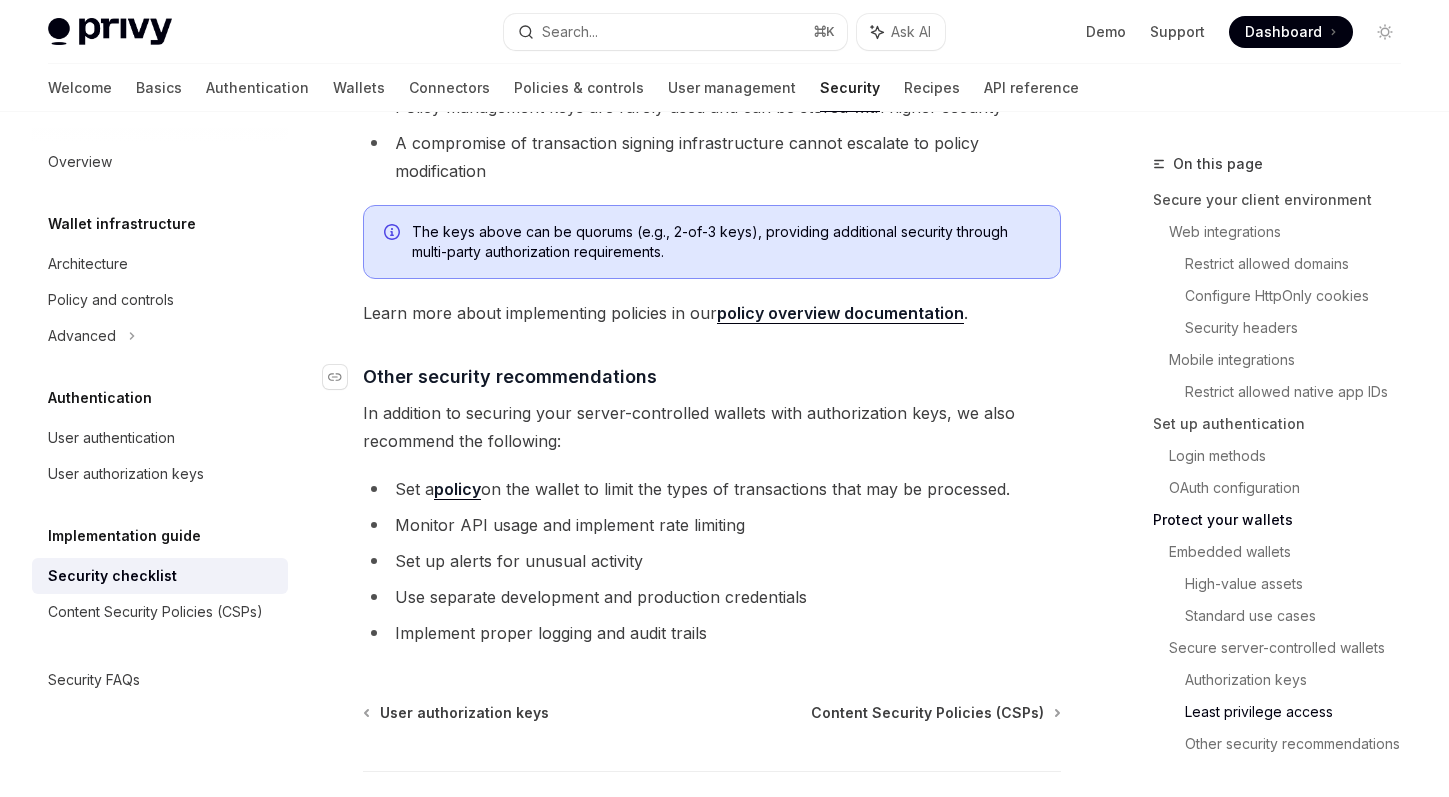 click on "Other security recommendations" at bounding box center [510, 376] 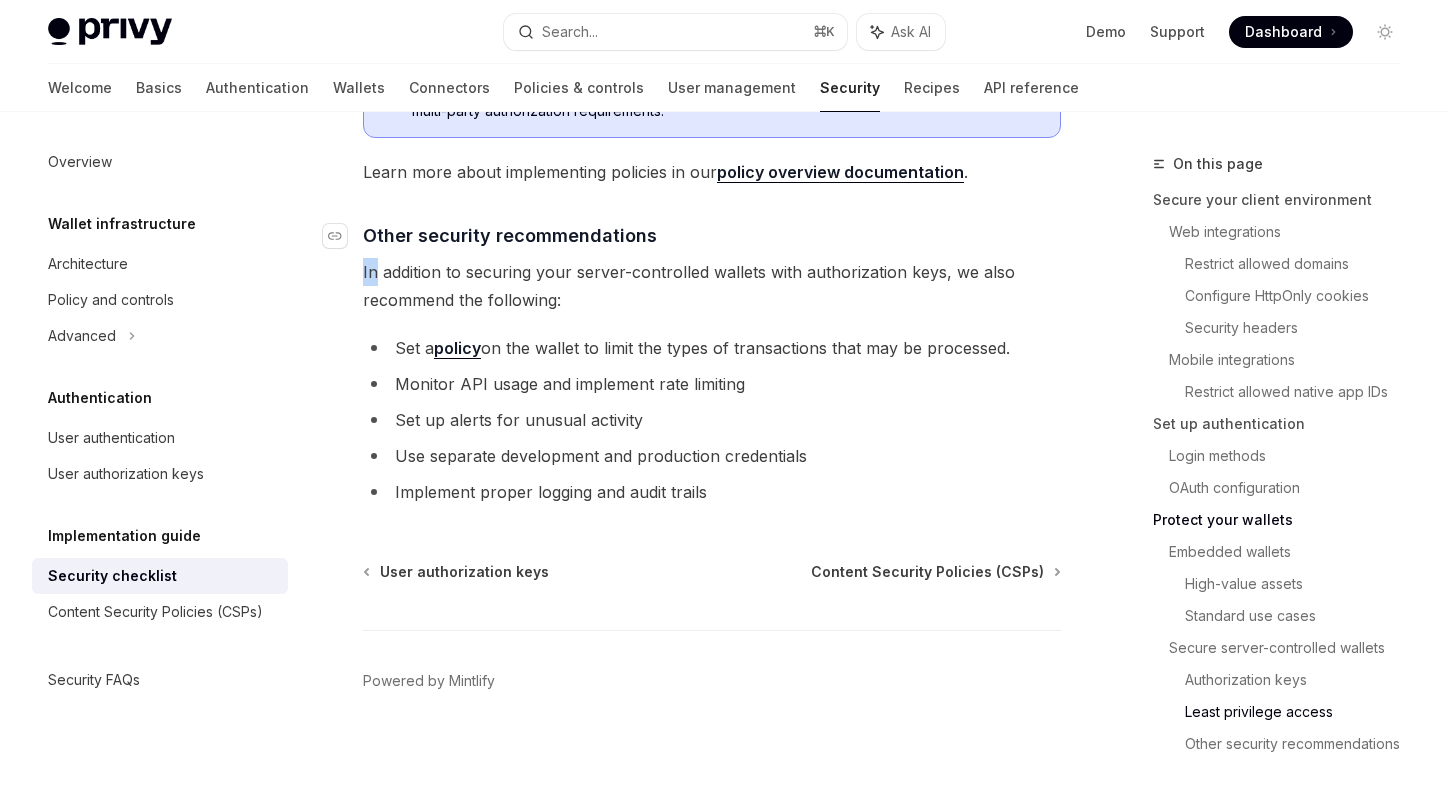 scroll, scrollTop: 4778, scrollLeft: 0, axis: vertical 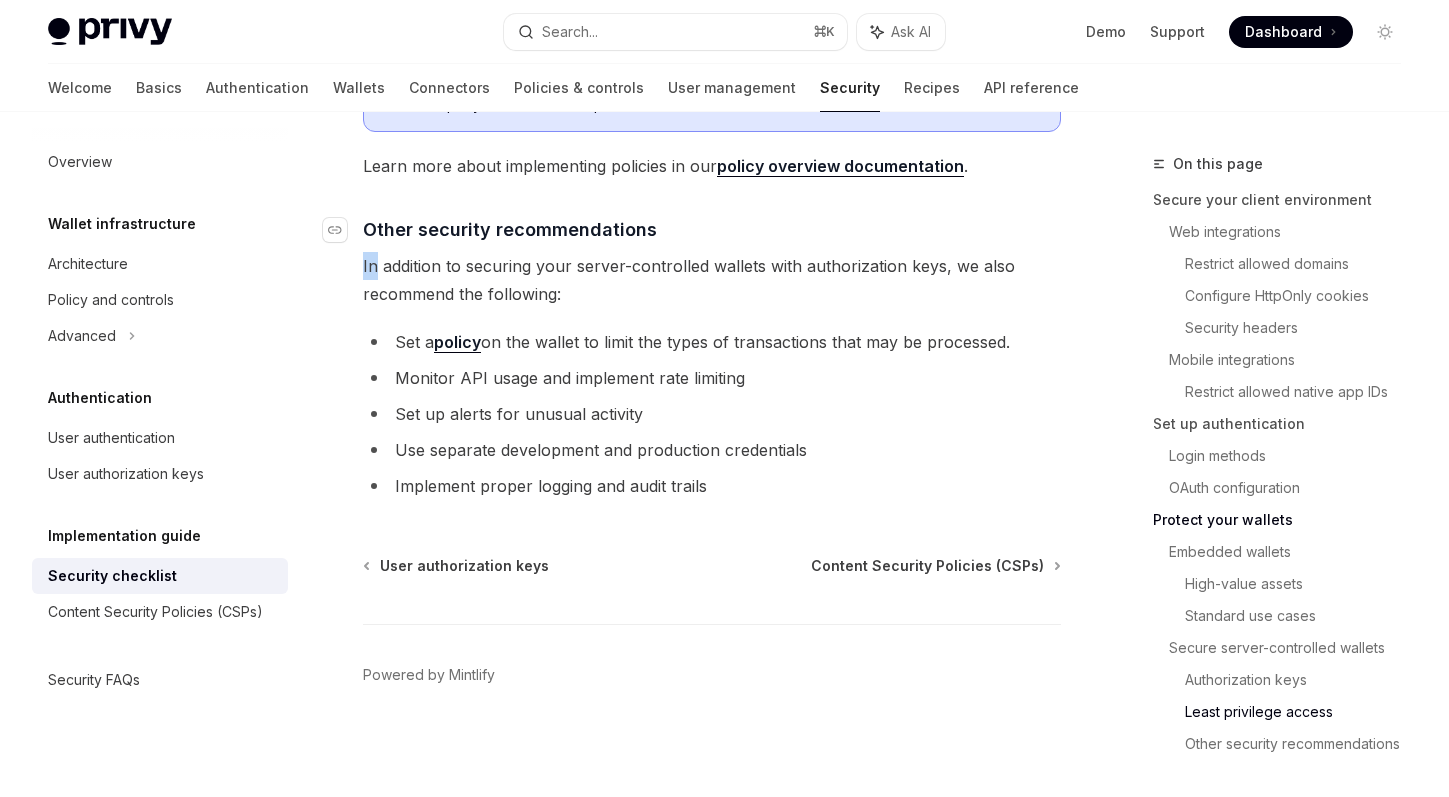click on "Privy is a powerful library that enables you to provision powerful non-custodial embedded wallets in order to create delightful user experiences. Privy protects your users’ accounts and wallets via secure account verification, session management, and key sharding cryptography. See the  architecture security documentation  for more information.
Before deploying Privy in production, there are several important security configurations to consider. Beyond this, security is a comprehensive topic that touches every part of your stack.
​ Secure your client environment
Because your application client provides the context in which users access their accounts, it is an essential environment to keep secure. Follow client-side security best practices, including limiting what is able to inject Javascript into your site.  You should make sure only the code you intend runs in your app.
​ Web integrations
​ Restrict allowed domains
Add your production domain in the  Configuration > App settings page" at bounding box center (712, -2013) 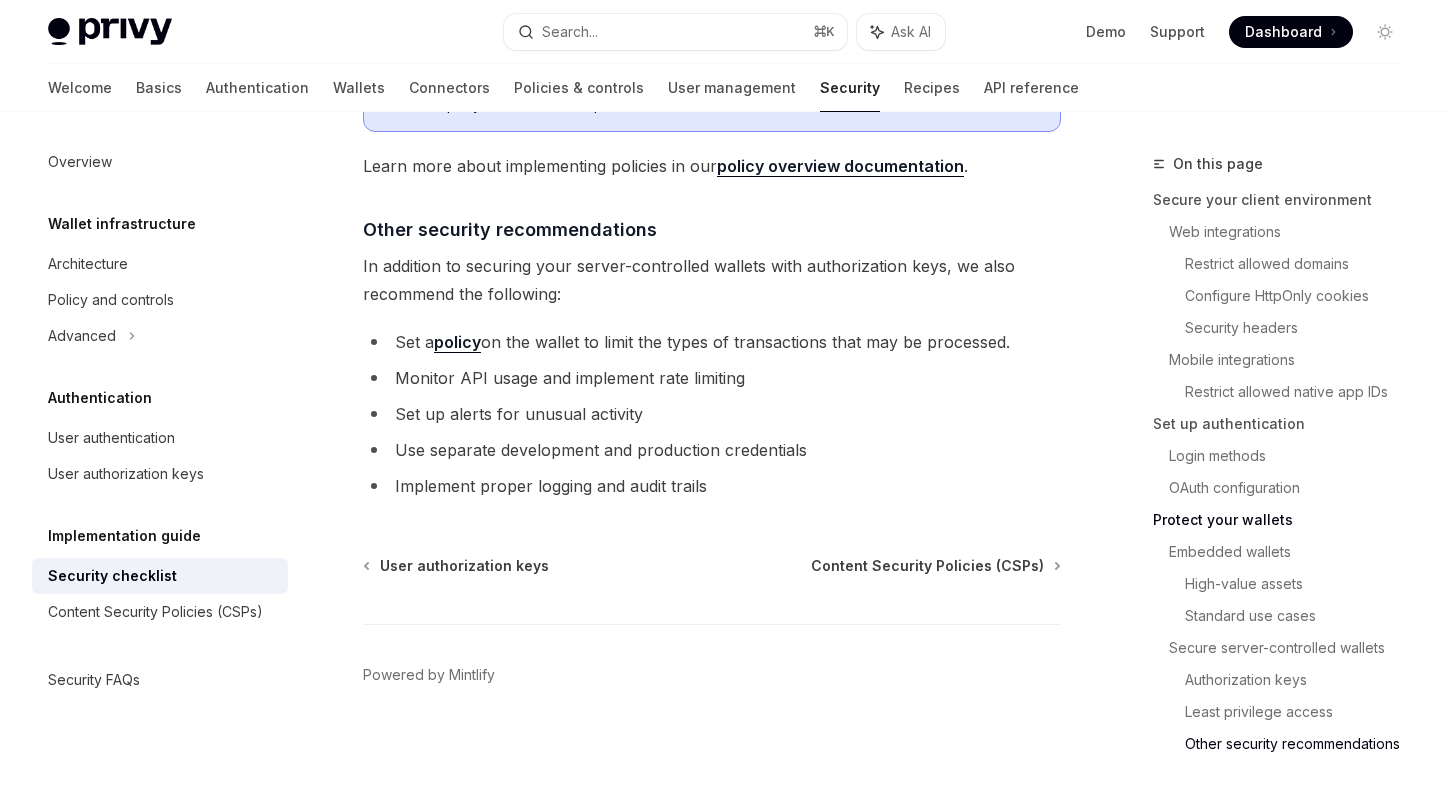 click on "Set a  policy  on the wallet to limit the types of transactions that may be processed." at bounding box center (712, 342) 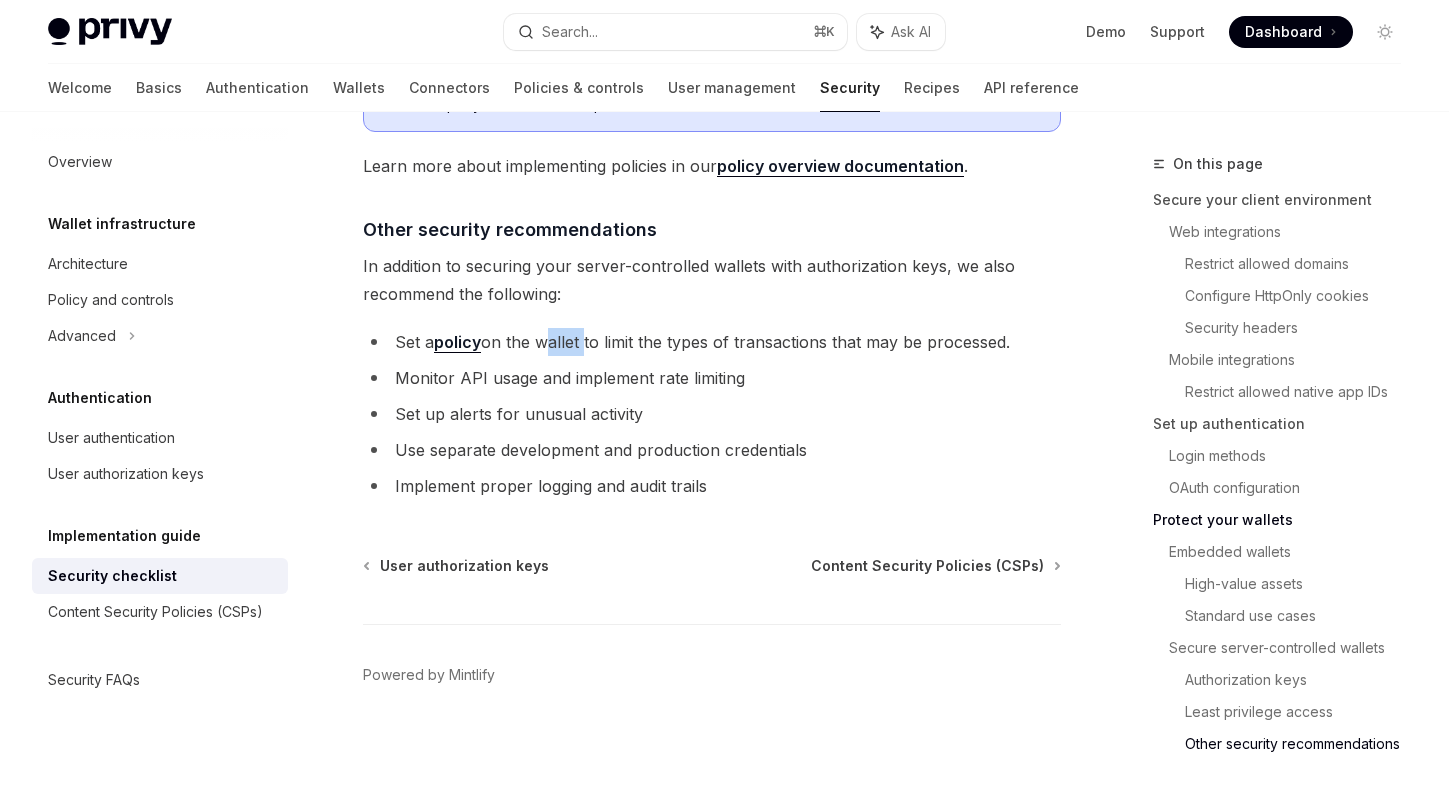 click on "Set a  policy  on the wallet to limit the types of transactions that may be processed." at bounding box center [712, 342] 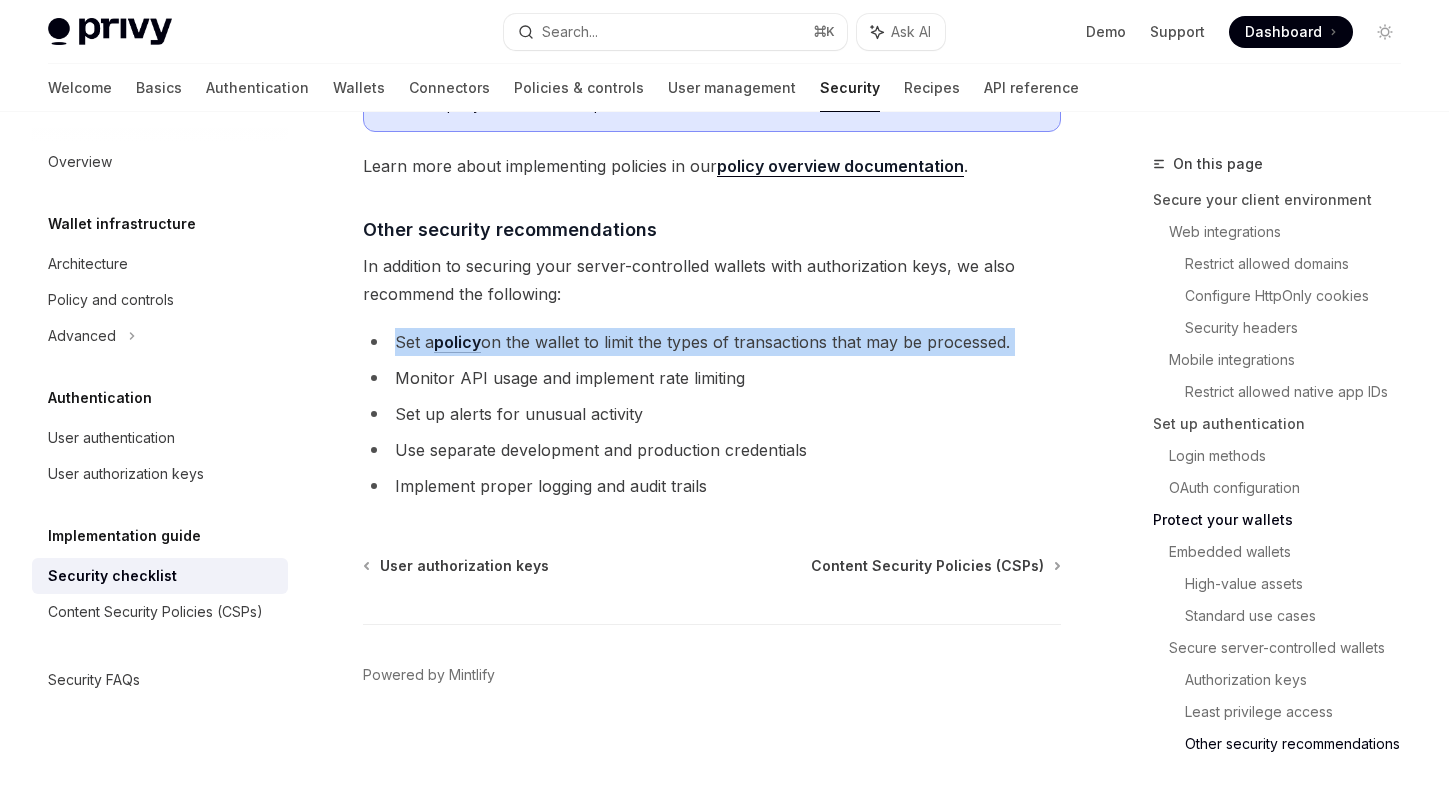 click on "Set a  policy  on the wallet to limit the types of transactions that may be processed." at bounding box center (712, 342) 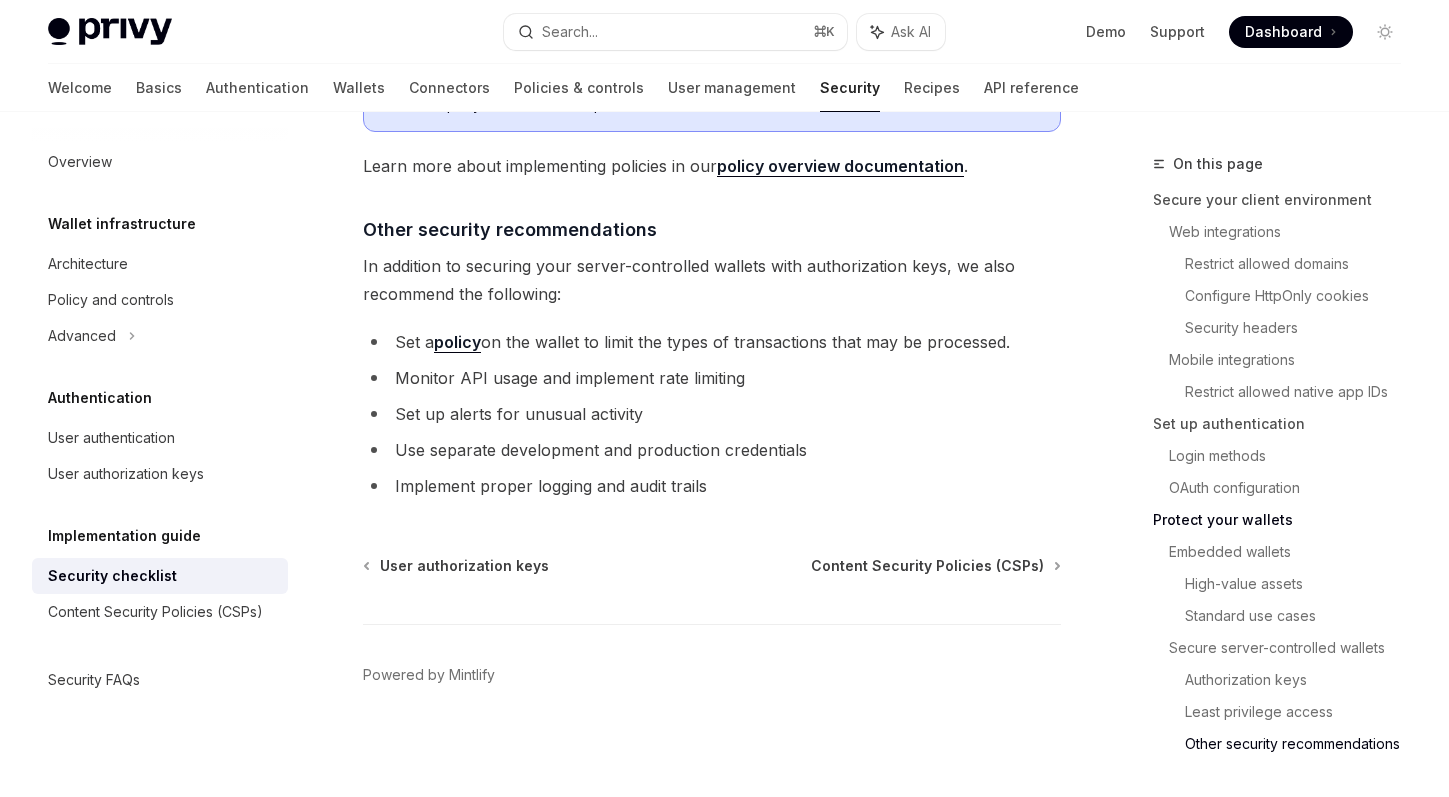click on "Monitor API usage and implement rate limiting" at bounding box center [712, 378] 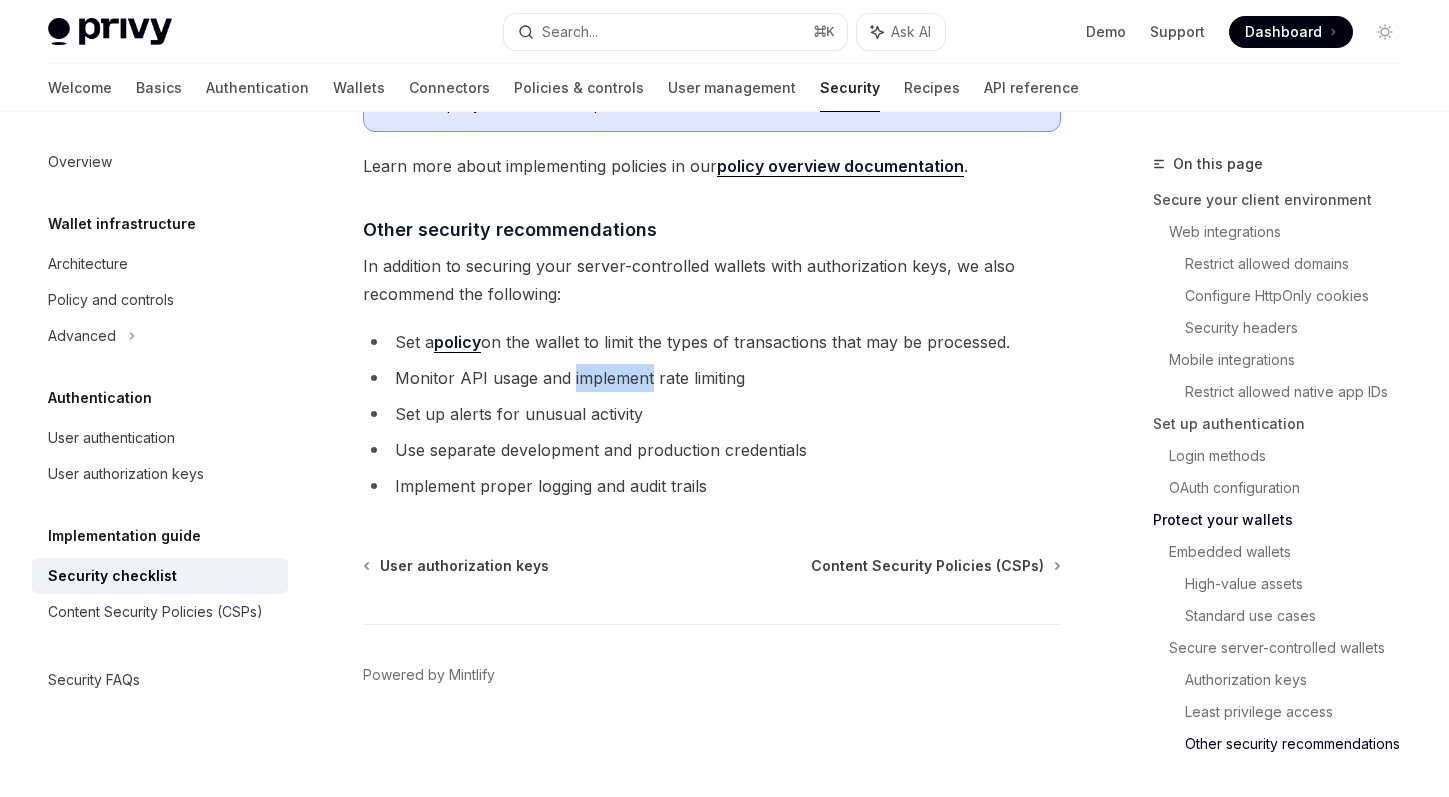 click on "Monitor API usage and implement rate limiting" at bounding box center (712, 378) 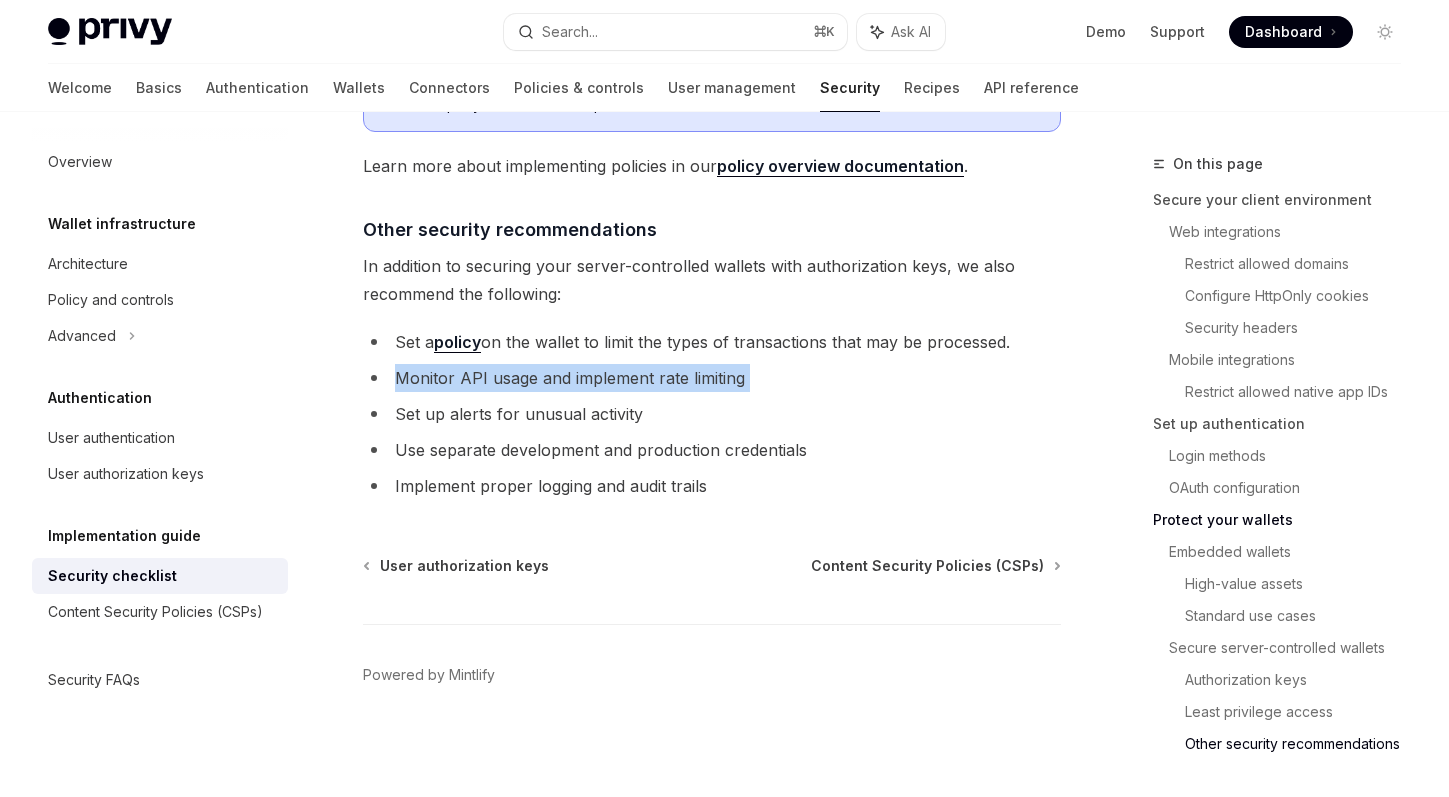 click on "Monitor API usage and implement rate limiting" at bounding box center (712, 378) 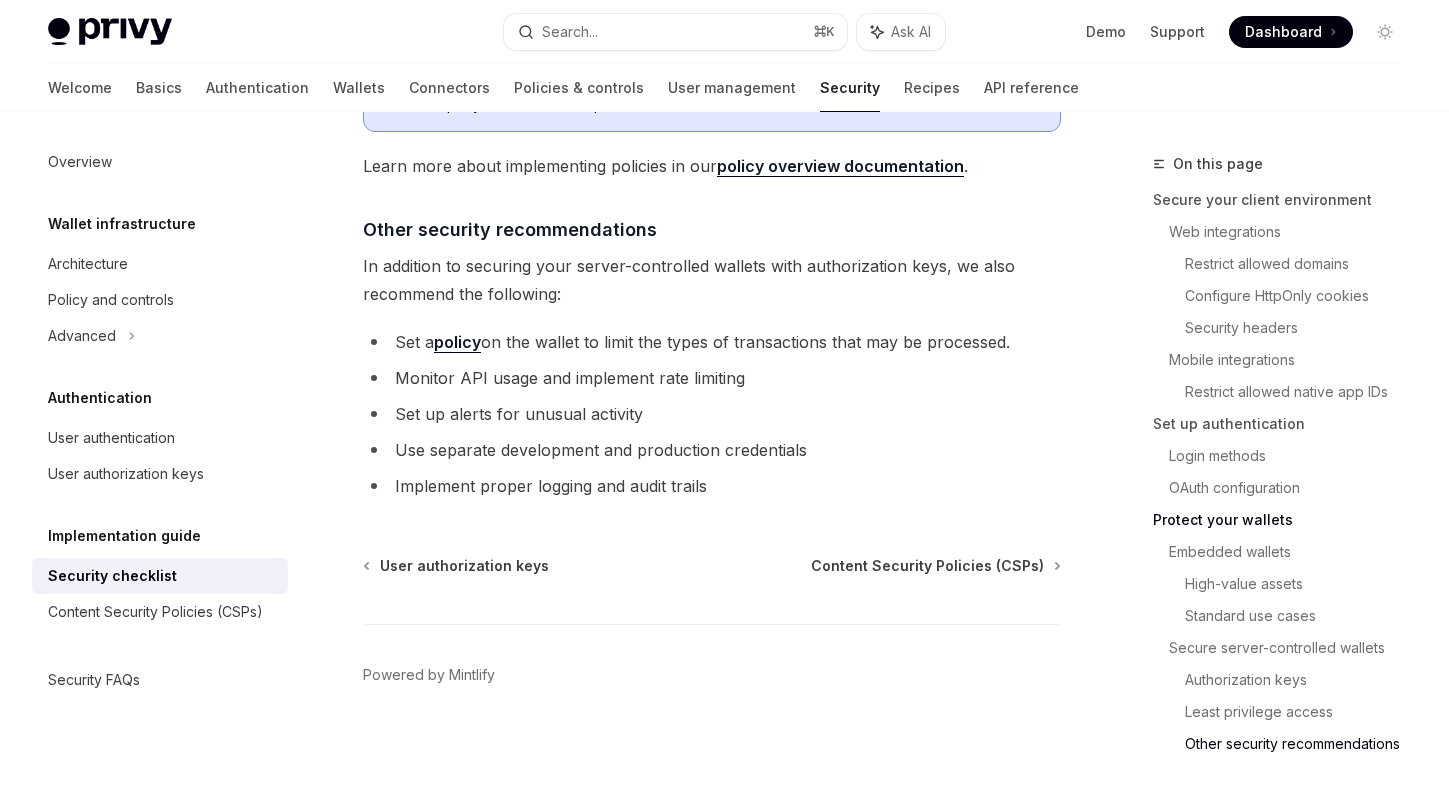 click on "Set a  policy  on the wallet to limit the types of transactions that may be processed.
Monitor API usage and implement rate limiting
Set up alerts for unusual activity
Use separate development and production credentials
Implement proper logging and audit trails" at bounding box center (712, 414) 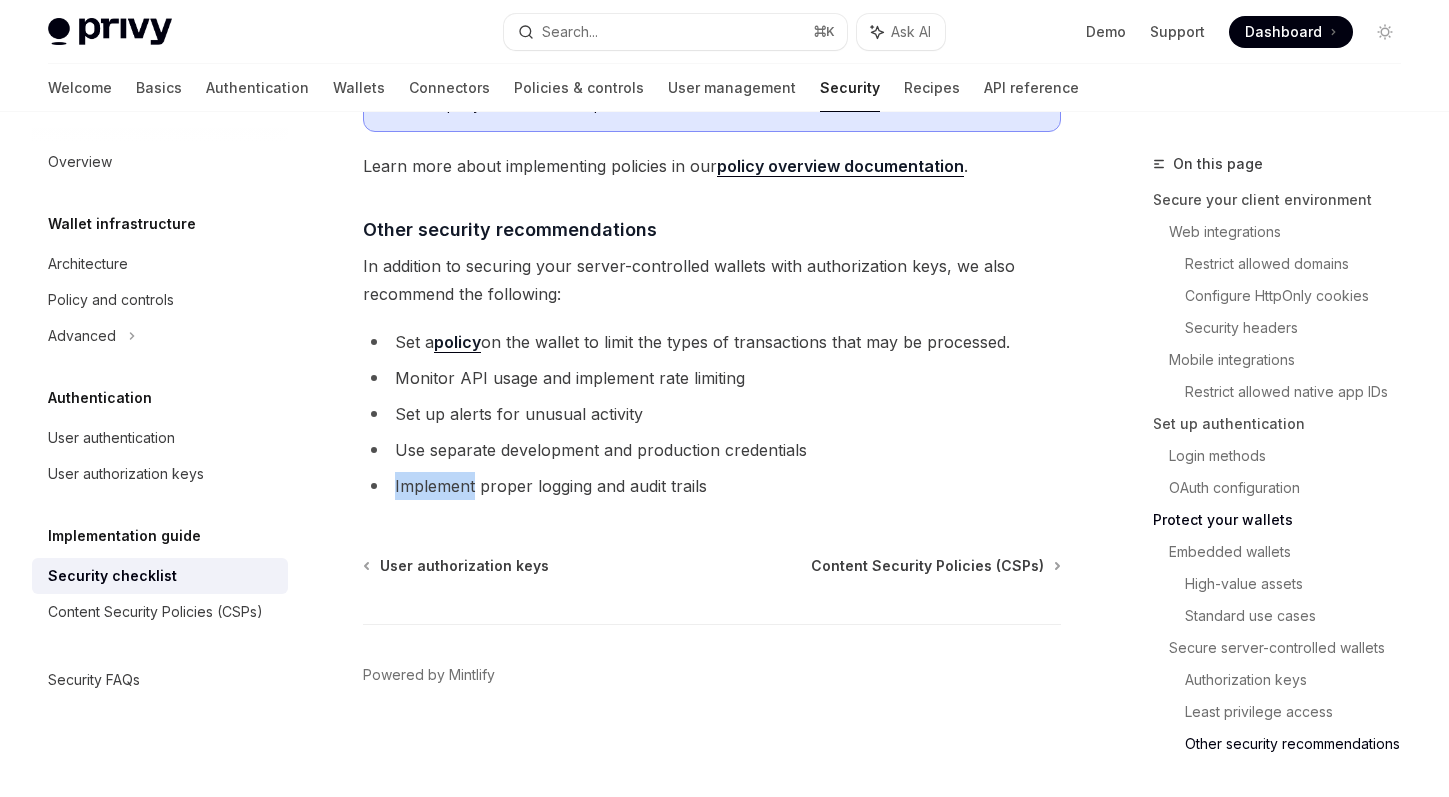 click on "Set a  policy  on the wallet to limit the types of transactions that may be processed.
Monitor API usage and implement rate limiting
Set up alerts for unusual activity
Use separate development and production credentials
Implement proper logging and audit trails" at bounding box center [712, 414] 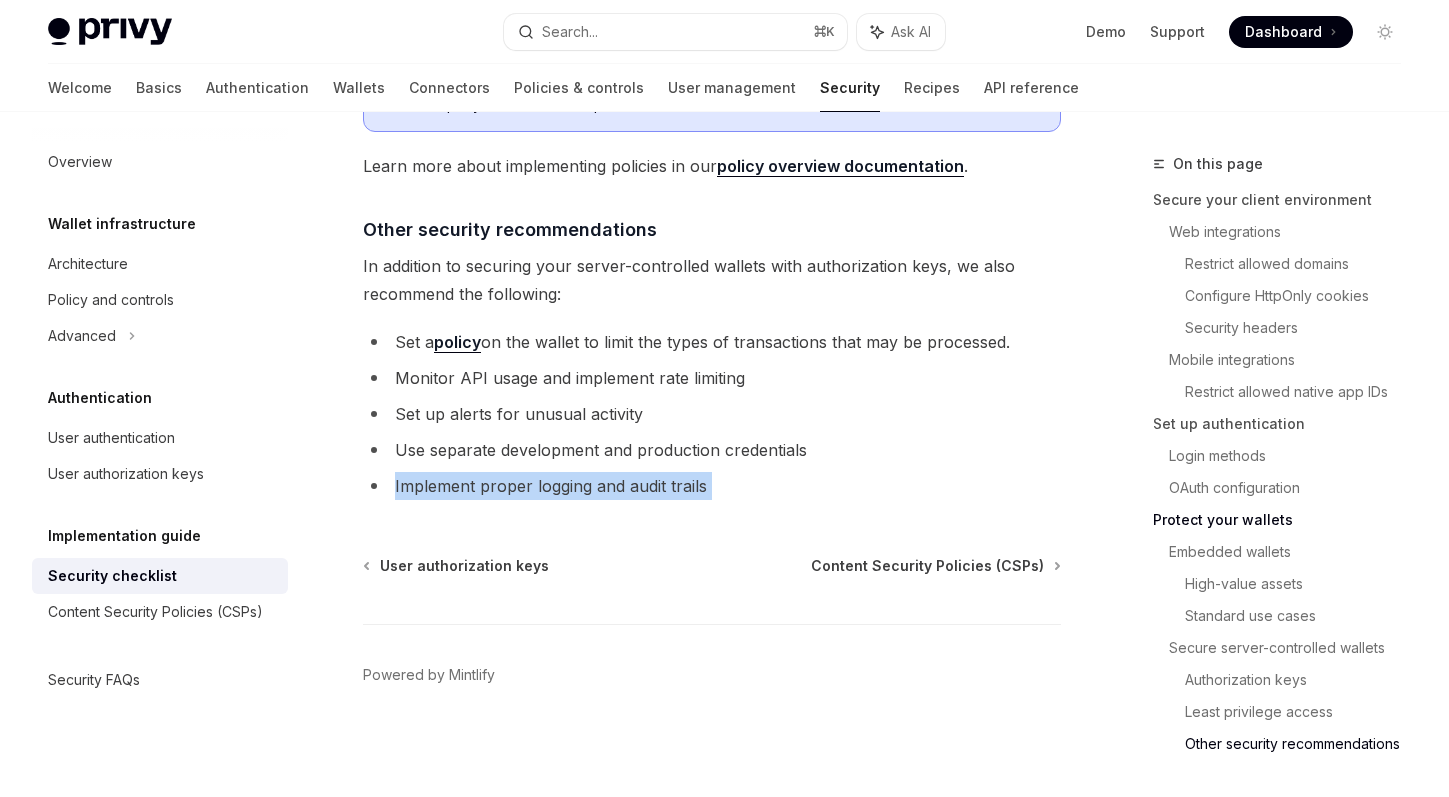 click on "Set a  policy  on the wallet to limit the types of transactions that may be processed.
Monitor API usage and implement rate limiting
Set up alerts for unusual activity
Use separate development and production credentials
Implement proper logging and audit trails" at bounding box center [712, 414] 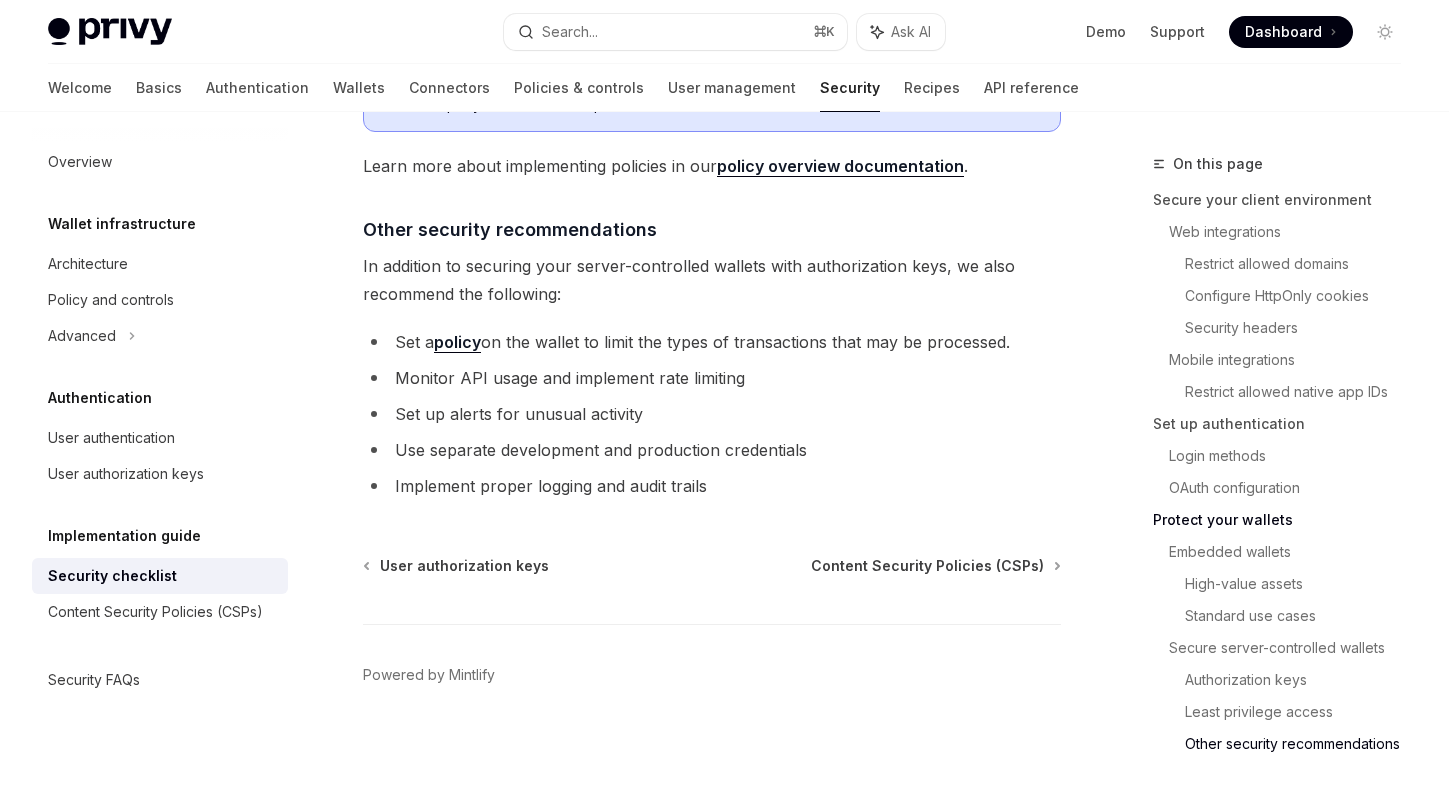 click on "Use separate development and production credentials" at bounding box center (712, 450) 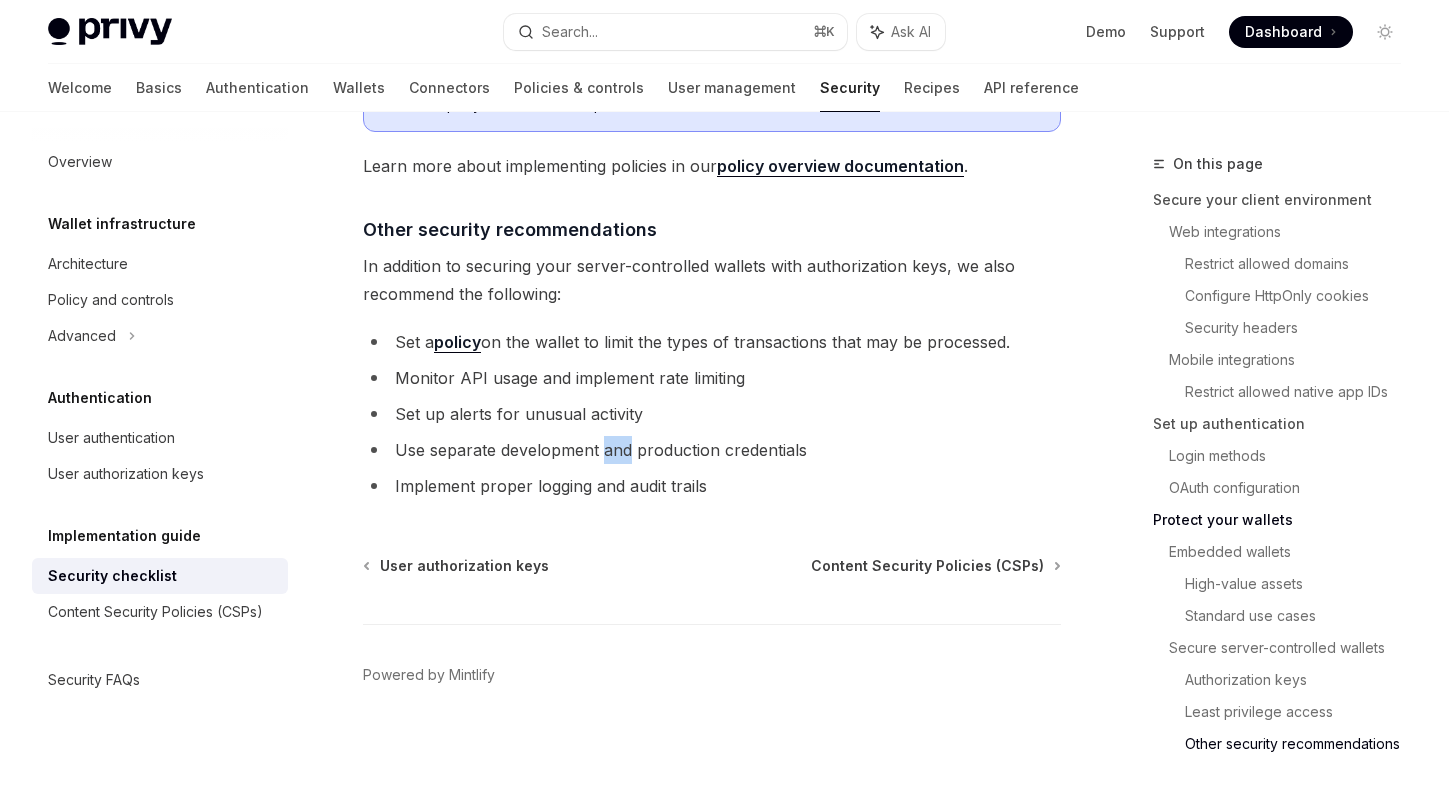 click on "Use separate development and production credentials" at bounding box center [712, 450] 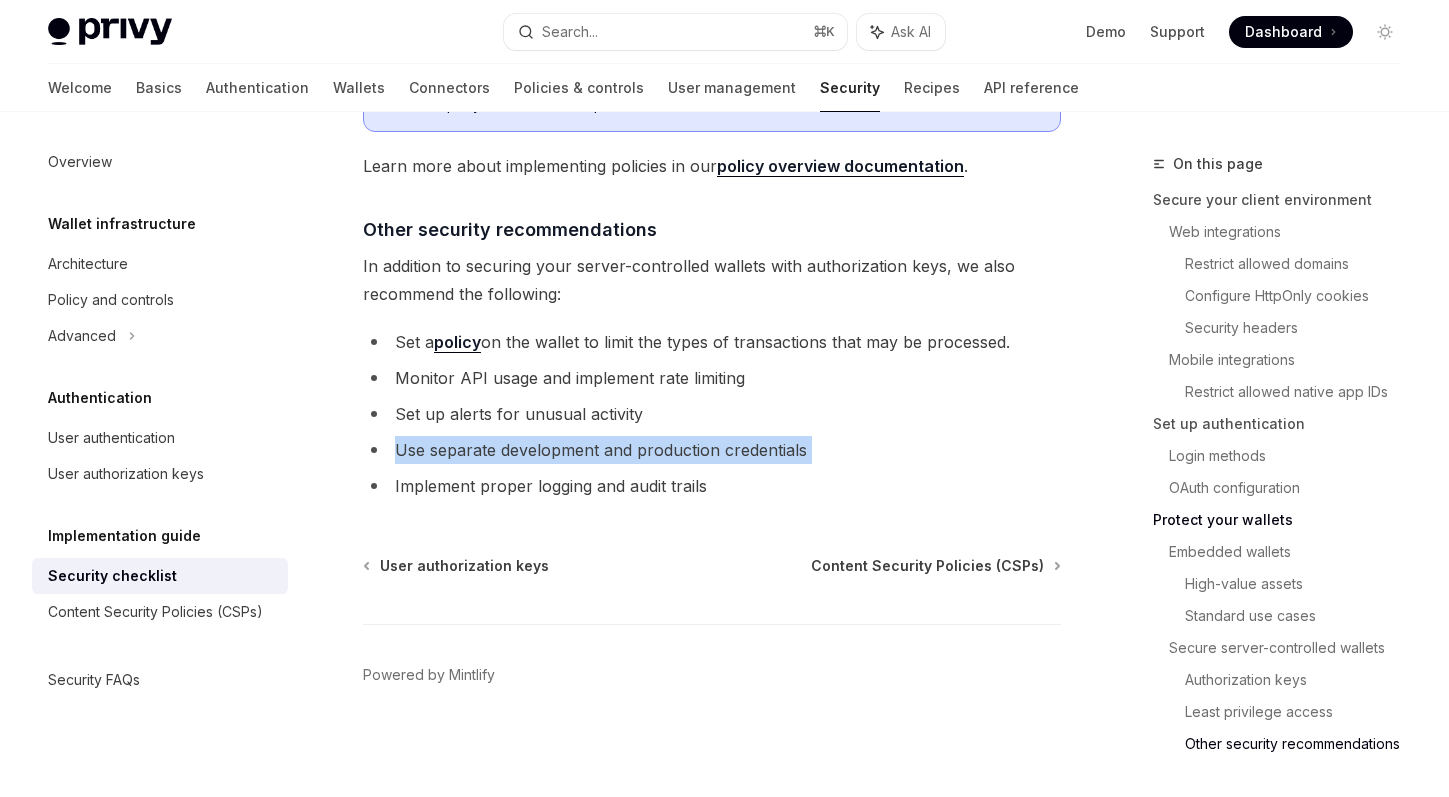 click on "Use separate development and production credentials" at bounding box center [712, 450] 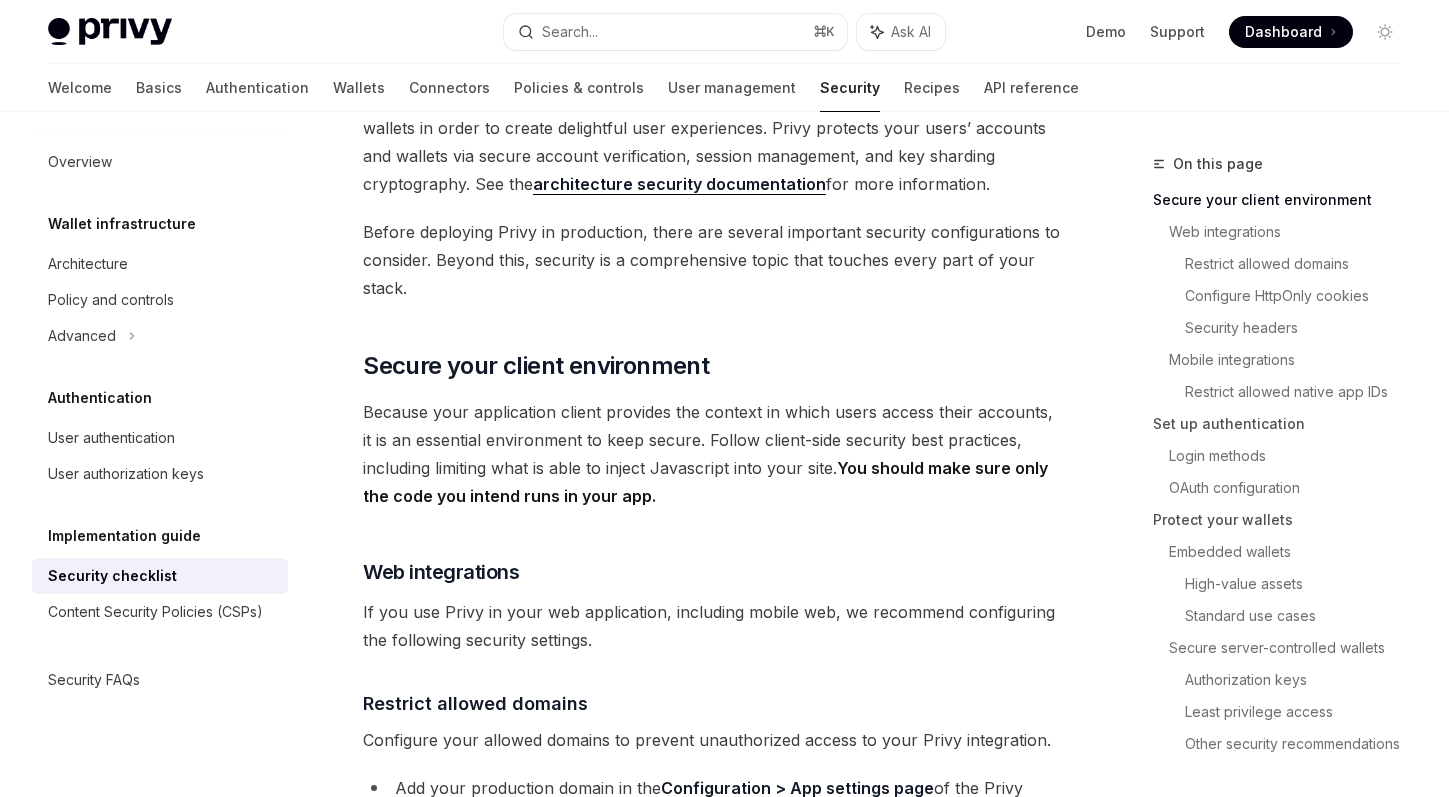 scroll, scrollTop: 0, scrollLeft: 0, axis: both 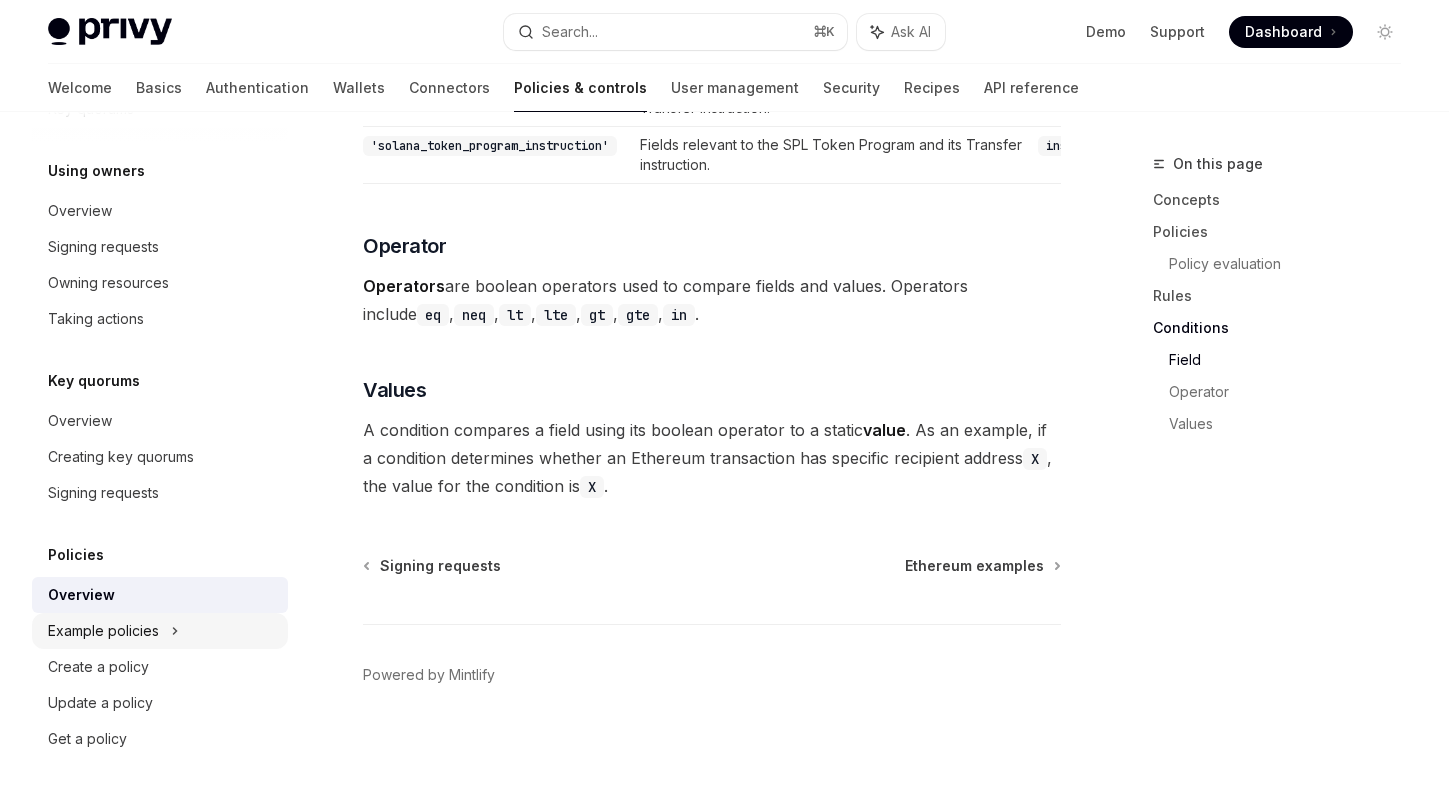 click on "Example policies" at bounding box center [67, 37] 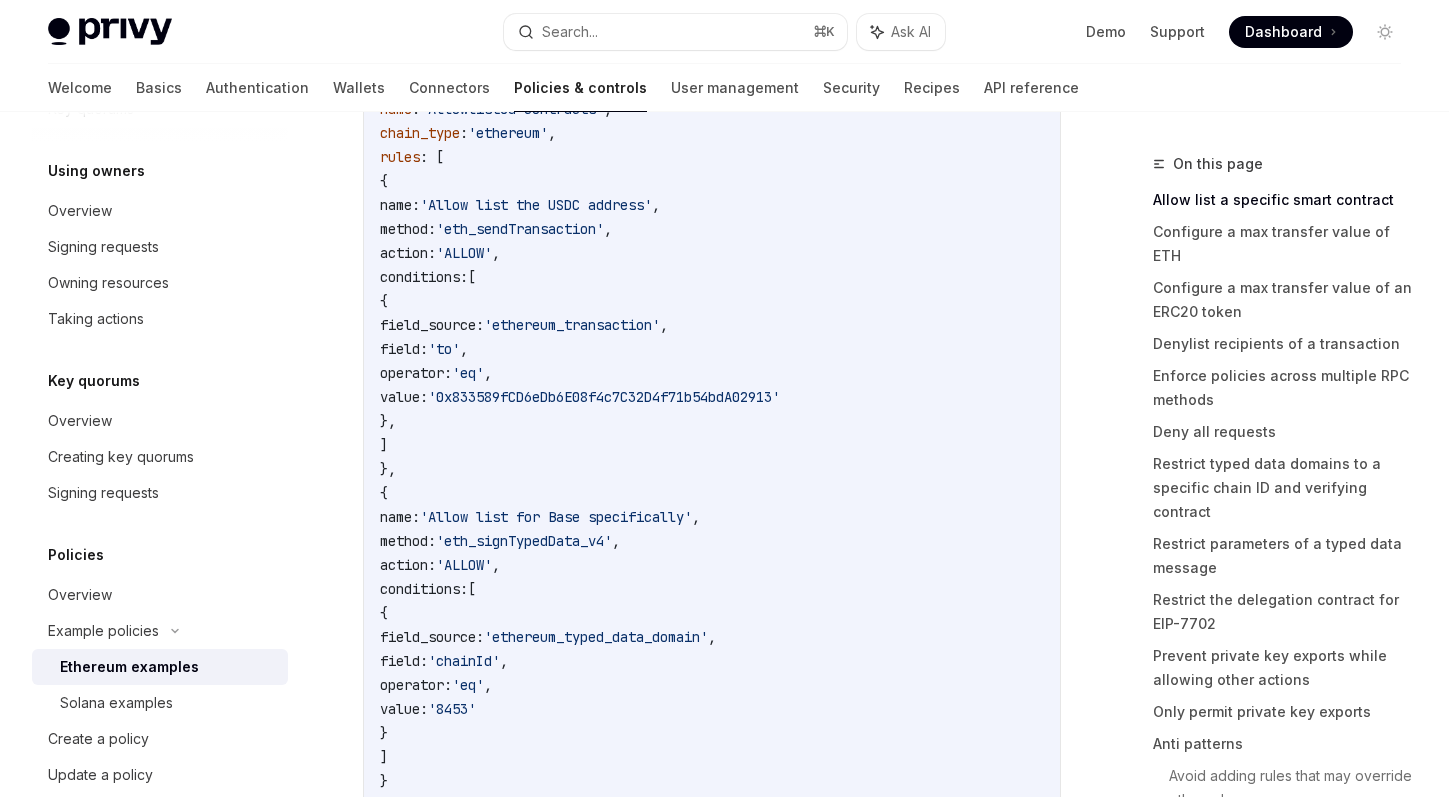 scroll, scrollTop: 274, scrollLeft: 0, axis: vertical 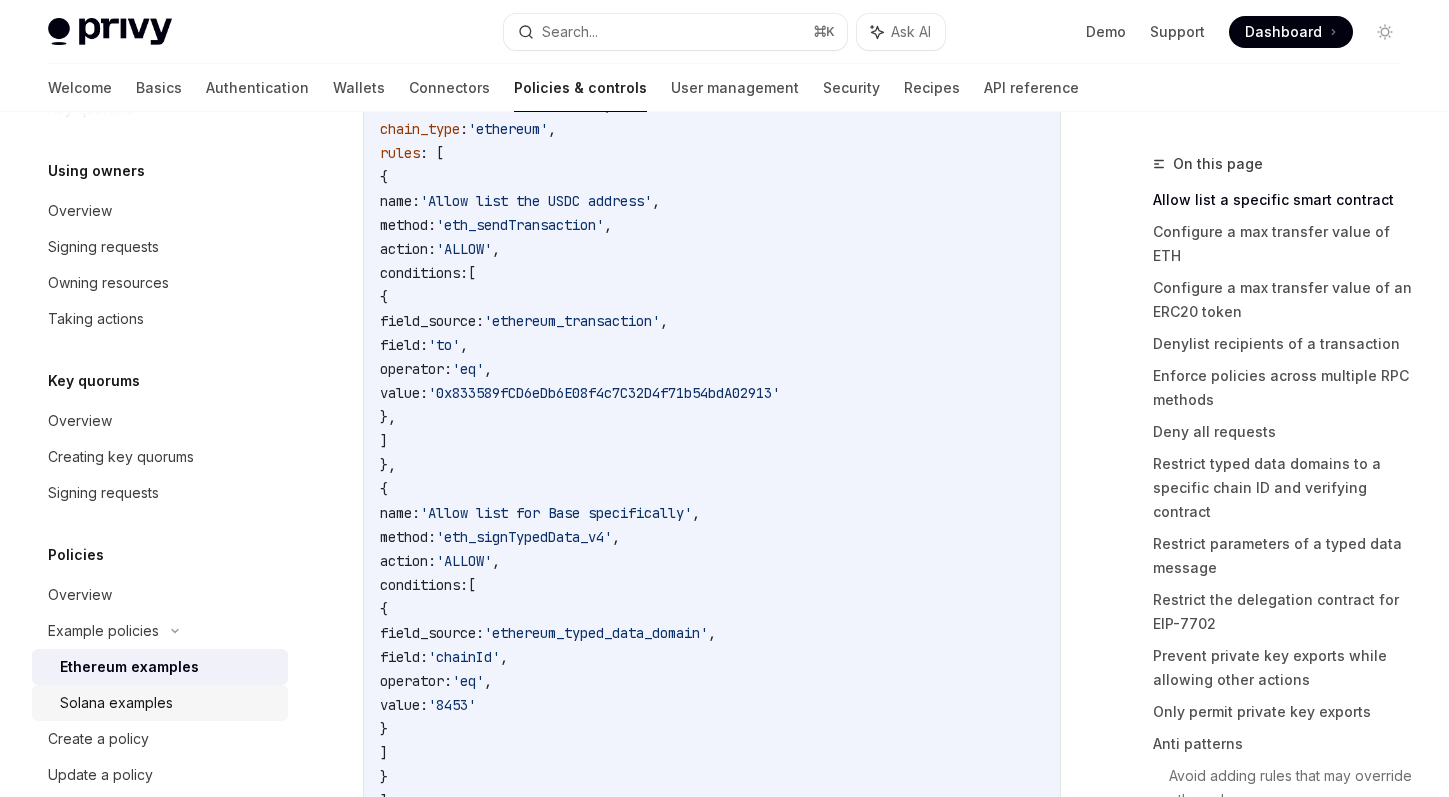 click on "Solana examples" at bounding box center [116, 703] 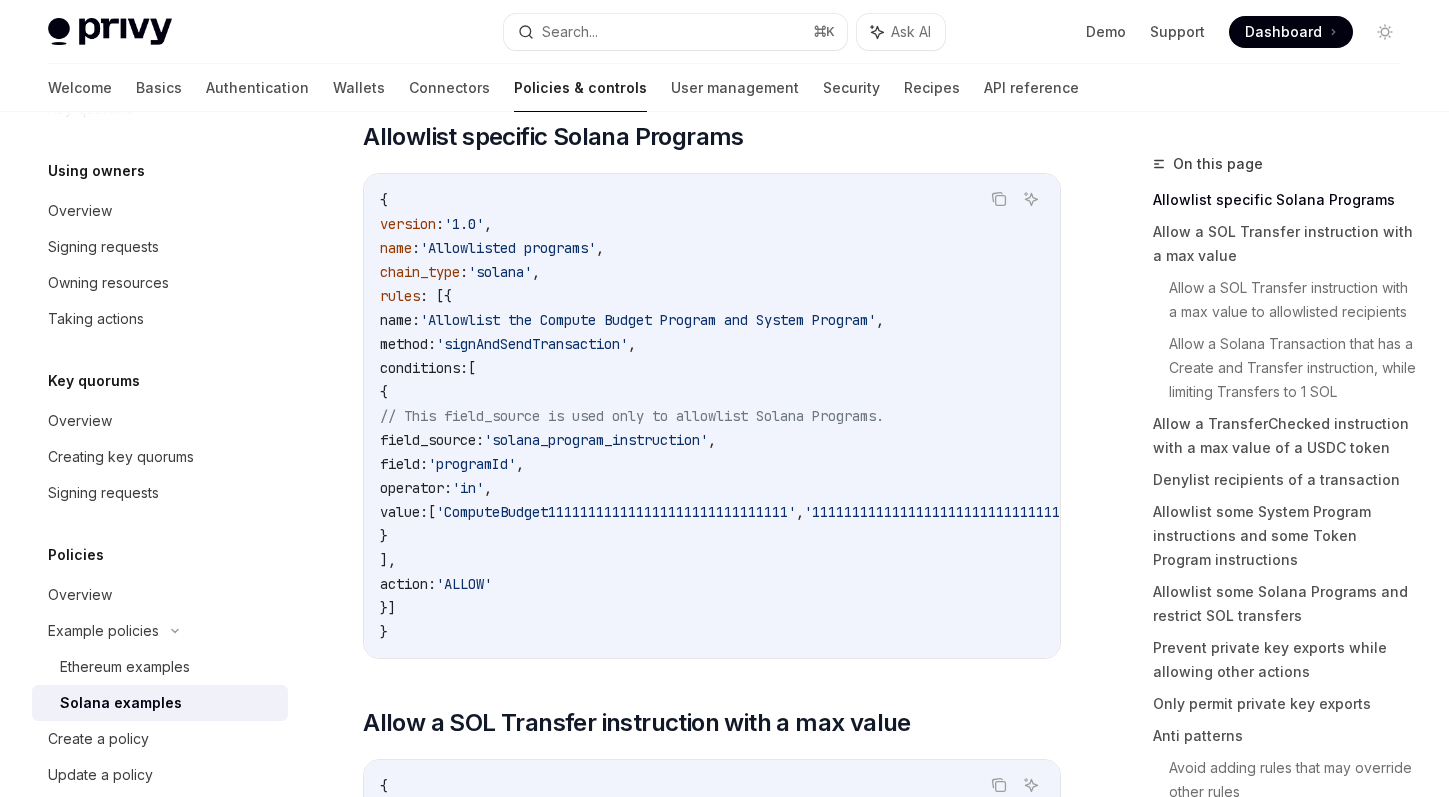 scroll, scrollTop: 132, scrollLeft: 0, axis: vertical 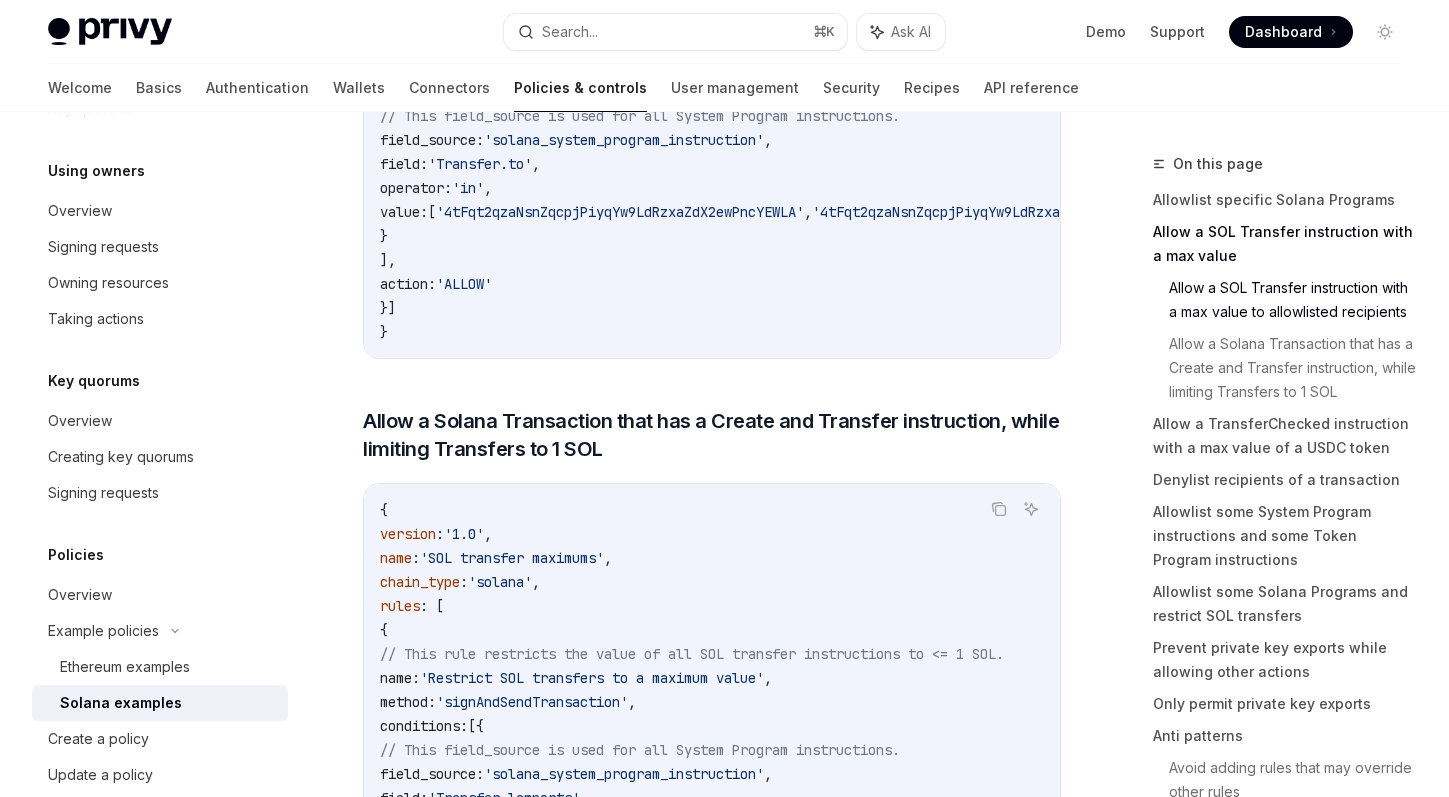 type on "*" 